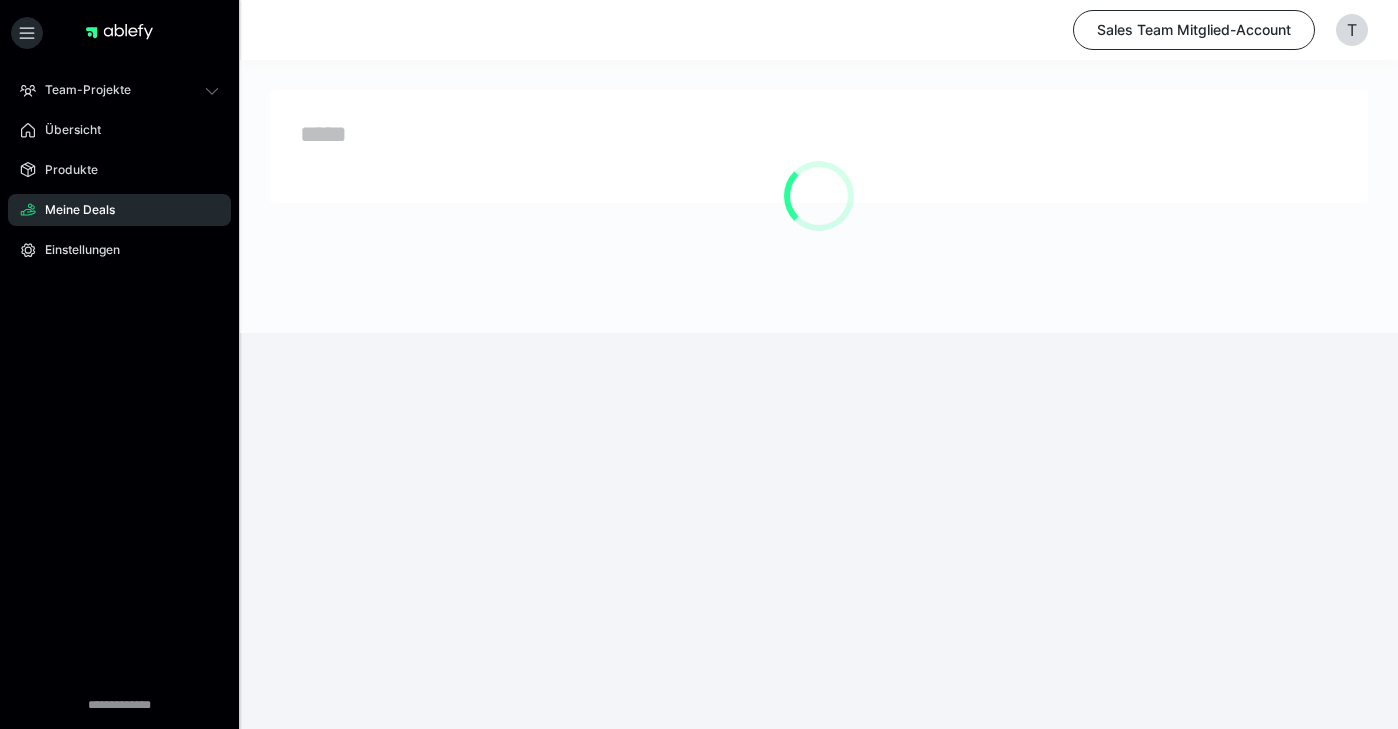 scroll, scrollTop: 0, scrollLeft: 0, axis: both 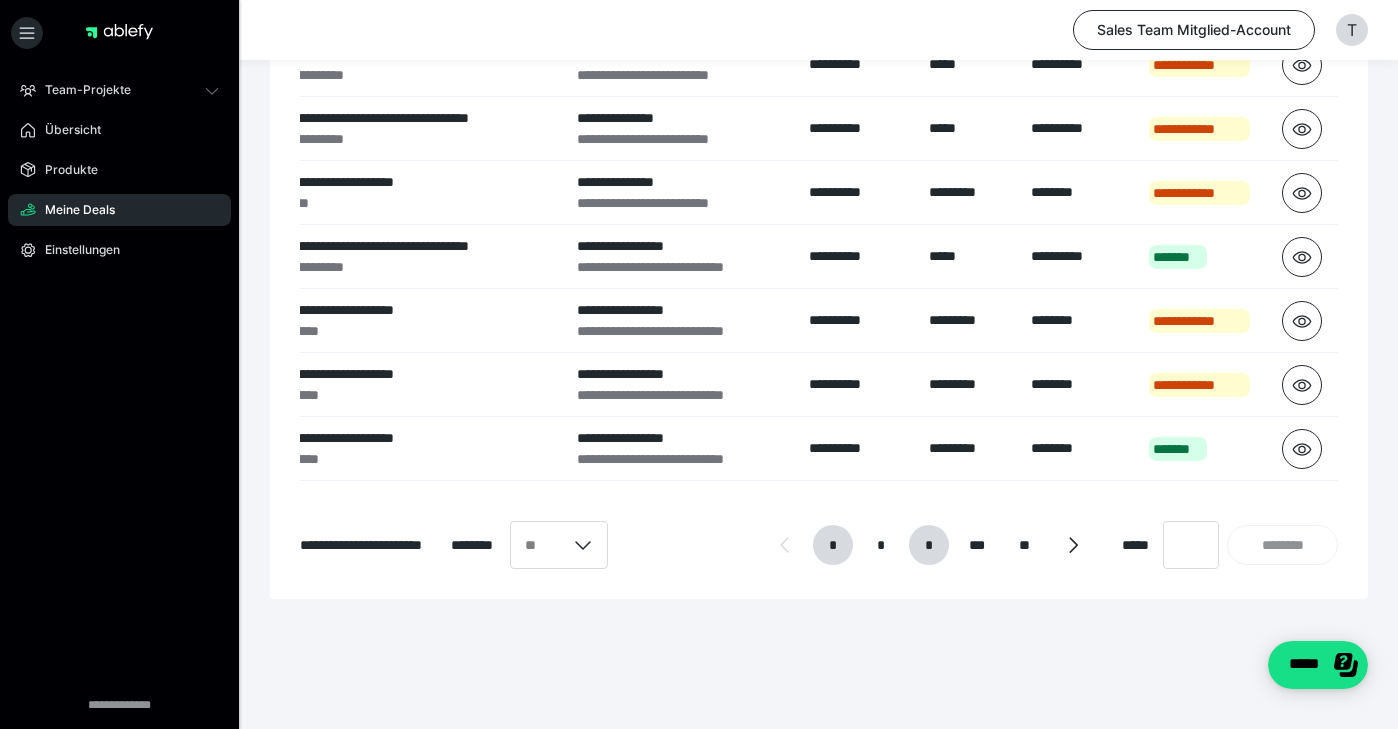 click on "*" at bounding box center (928, 545) 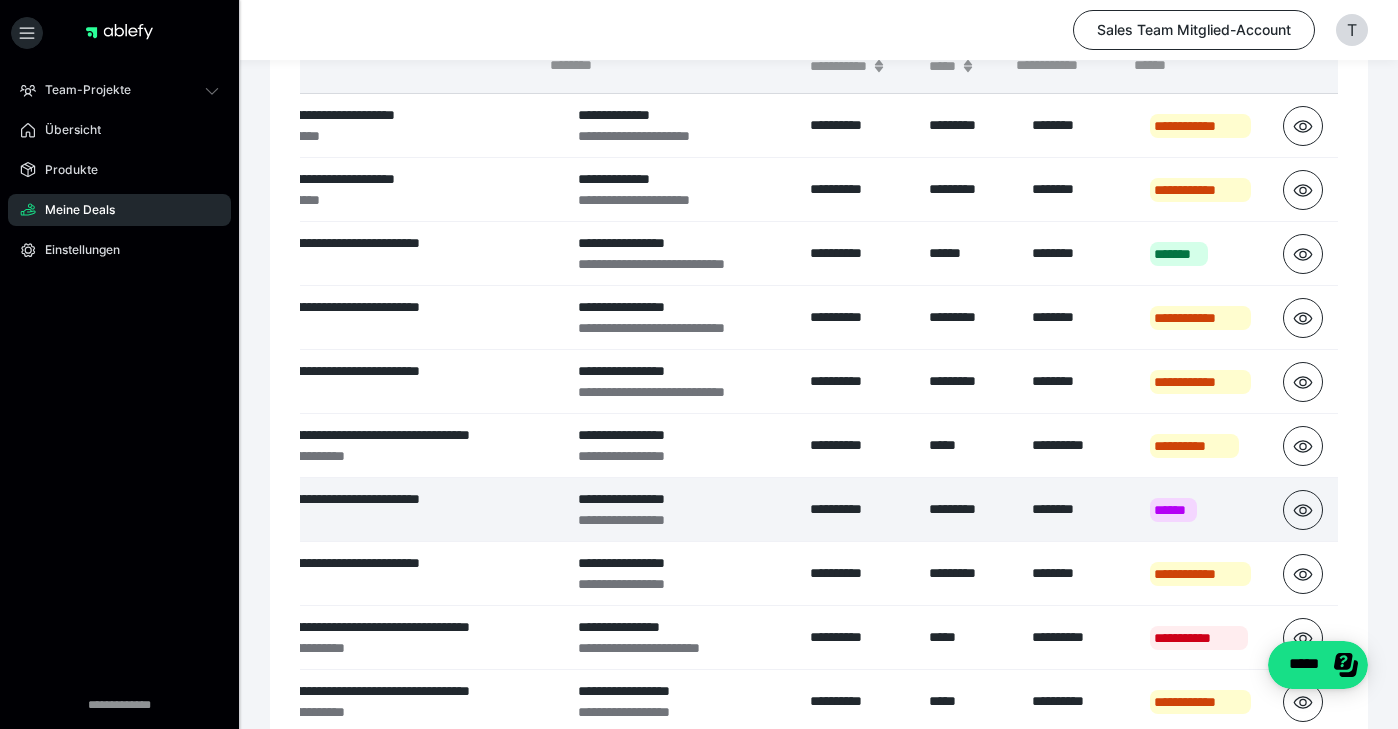 scroll, scrollTop: 166, scrollLeft: 0, axis: vertical 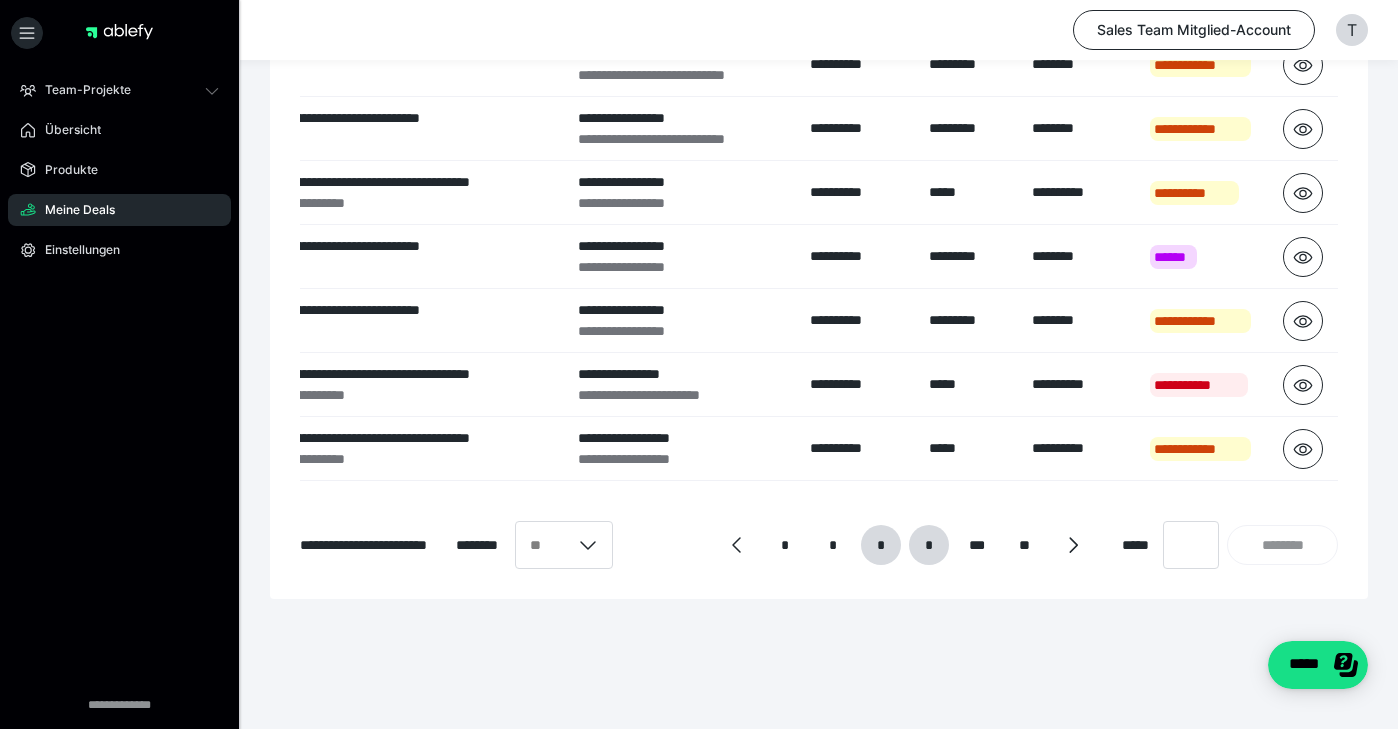 click on "*" at bounding box center [929, 545] 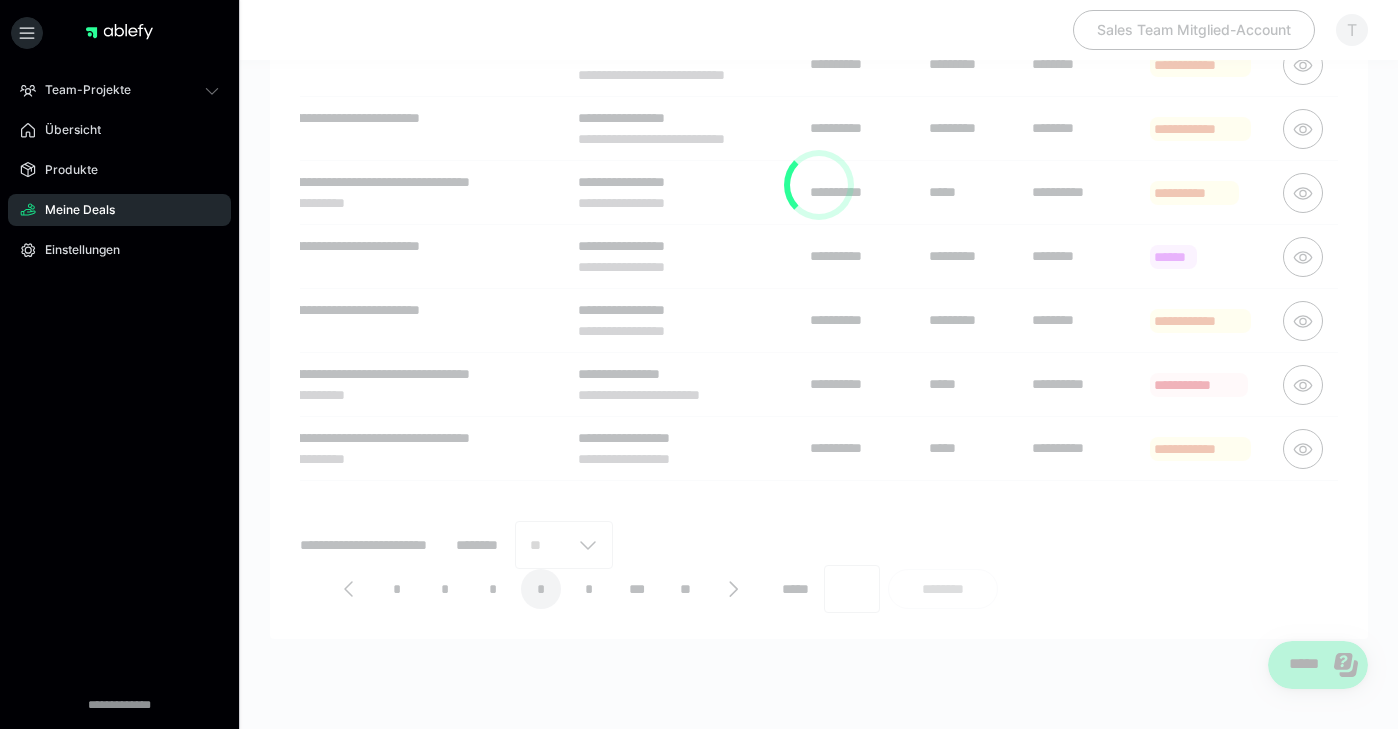 scroll, scrollTop: 0, scrollLeft: 192, axis: horizontal 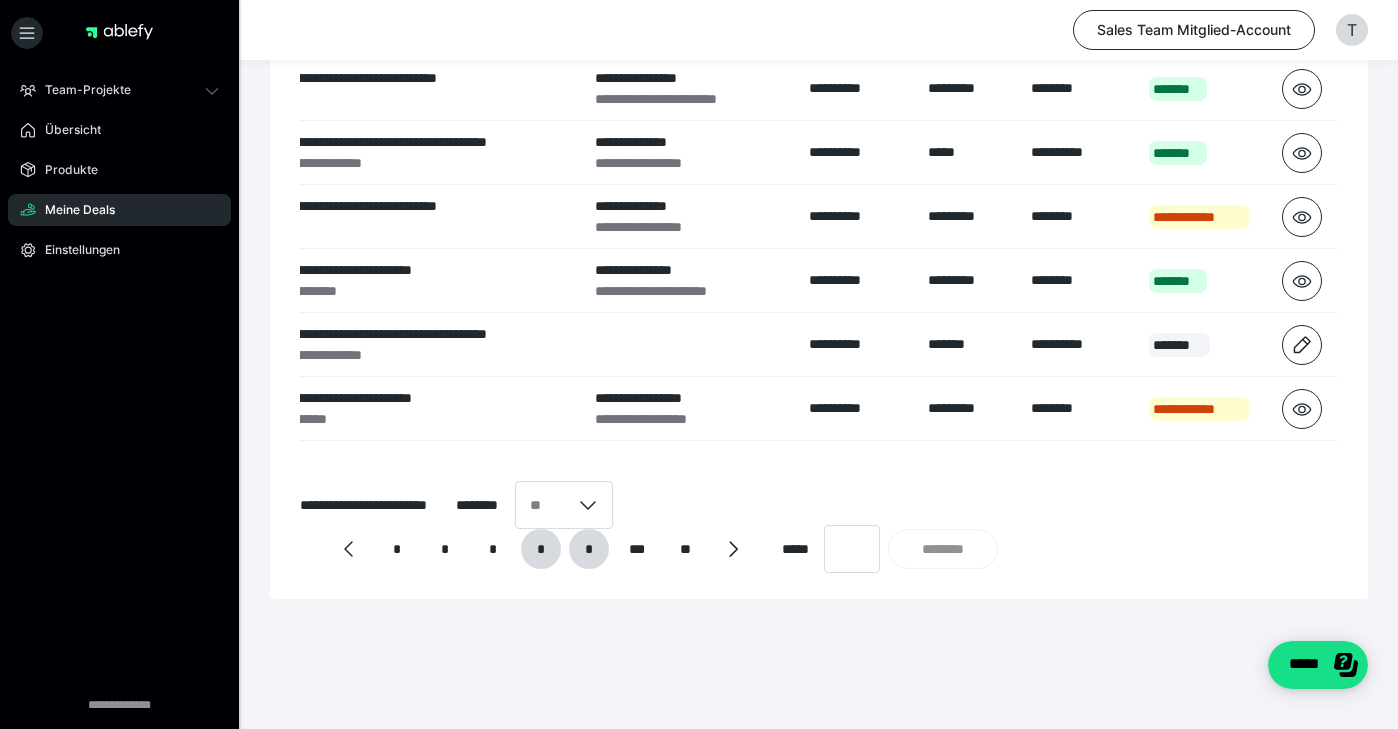 click on "*" at bounding box center (589, 549) 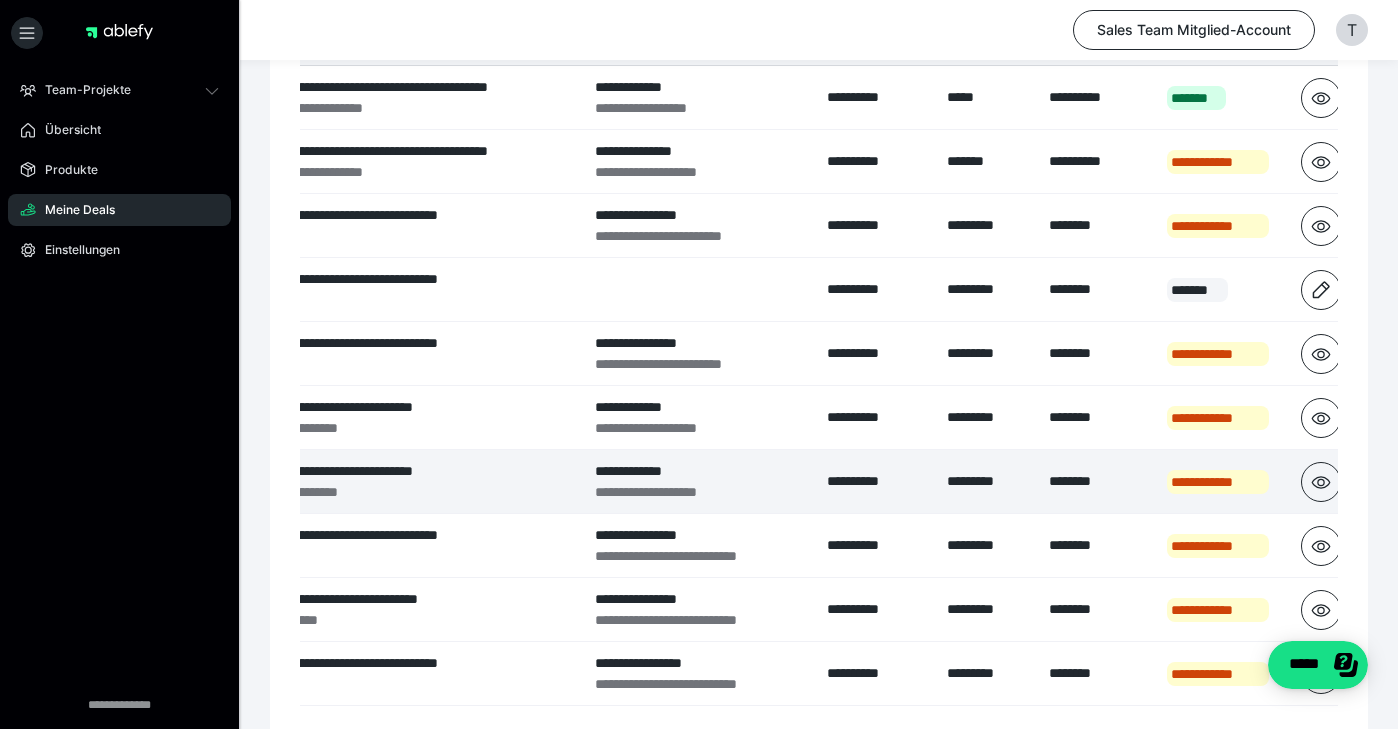 scroll, scrollTop: 231, scrollLeft: 0, axis: vertical 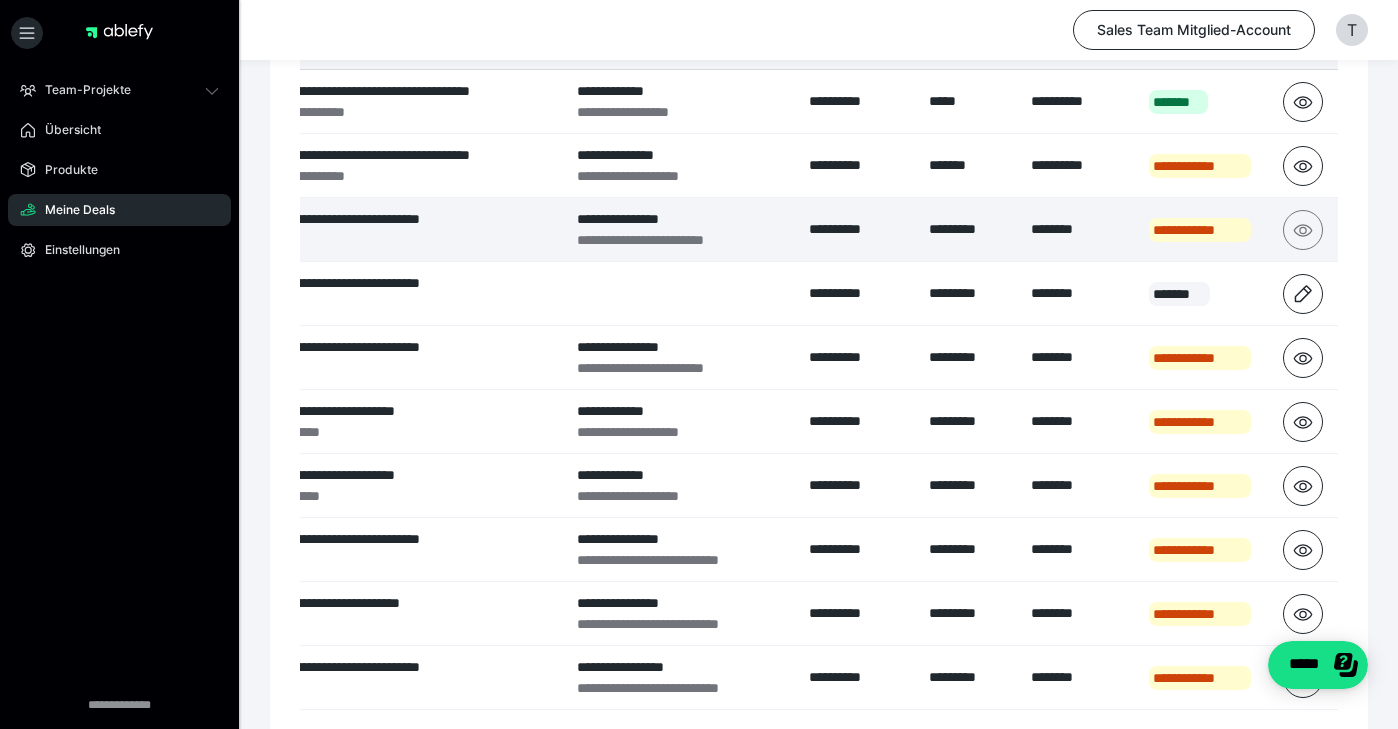 click at bounding box center [1303, 230] 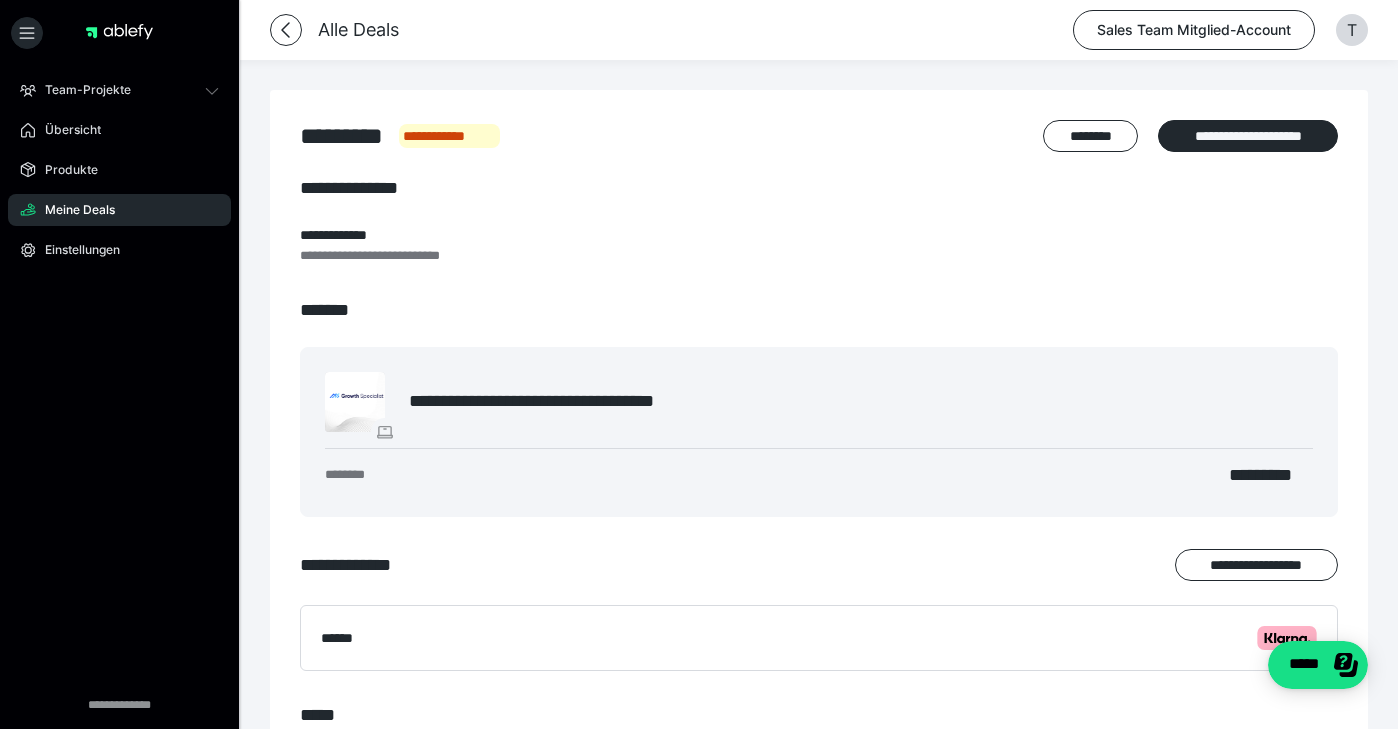 scroll, scrollTop: 175, scrollLeft: 0, axis: vertical 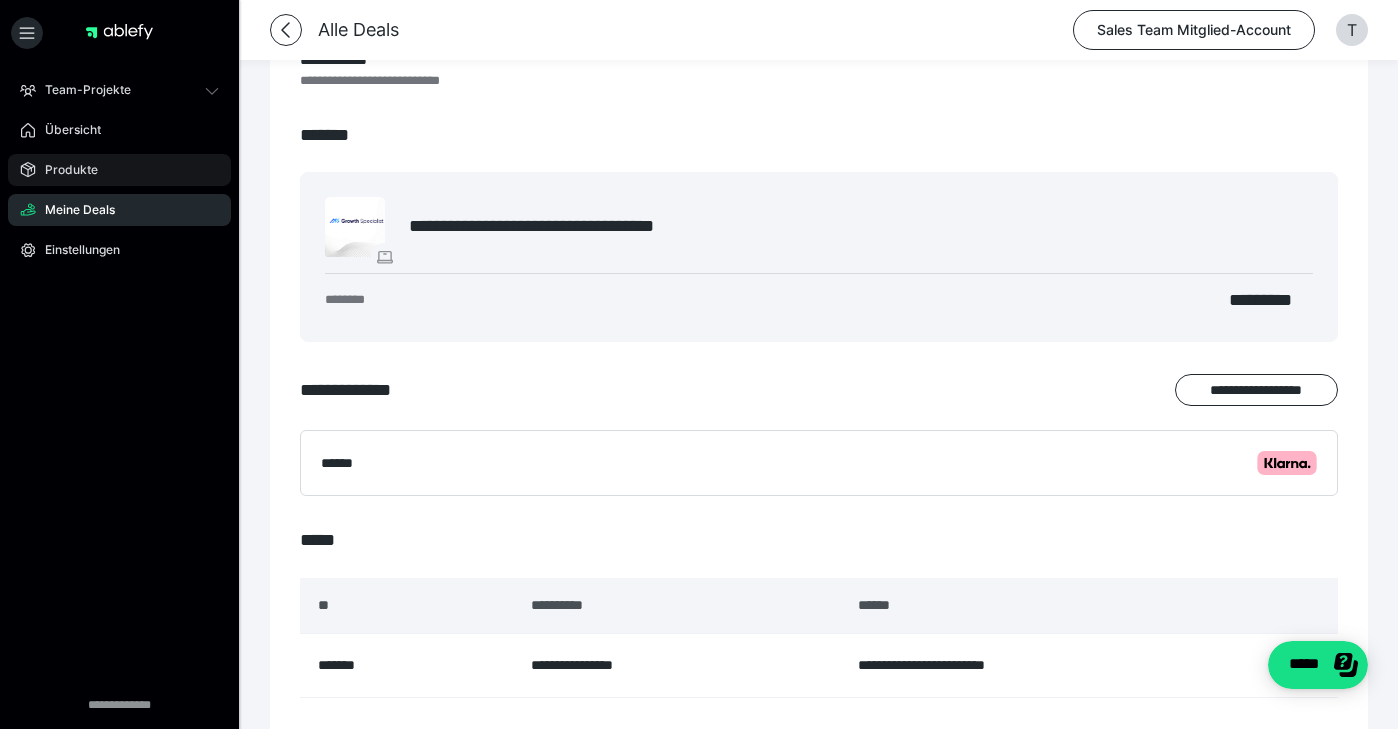 click on "Produkte" at bounding box center [64, 170] 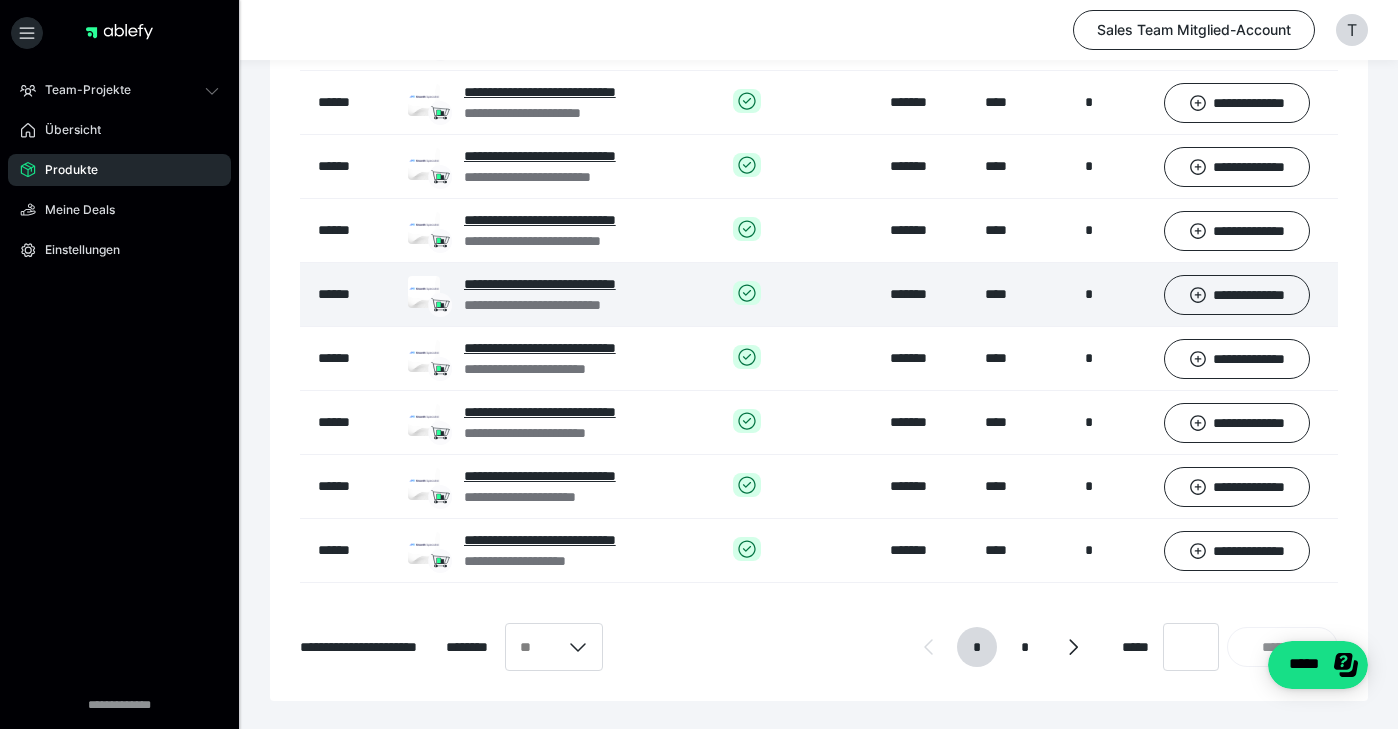 scroll, scrollTop: 419, scrollLeft: 0, axis: vertical 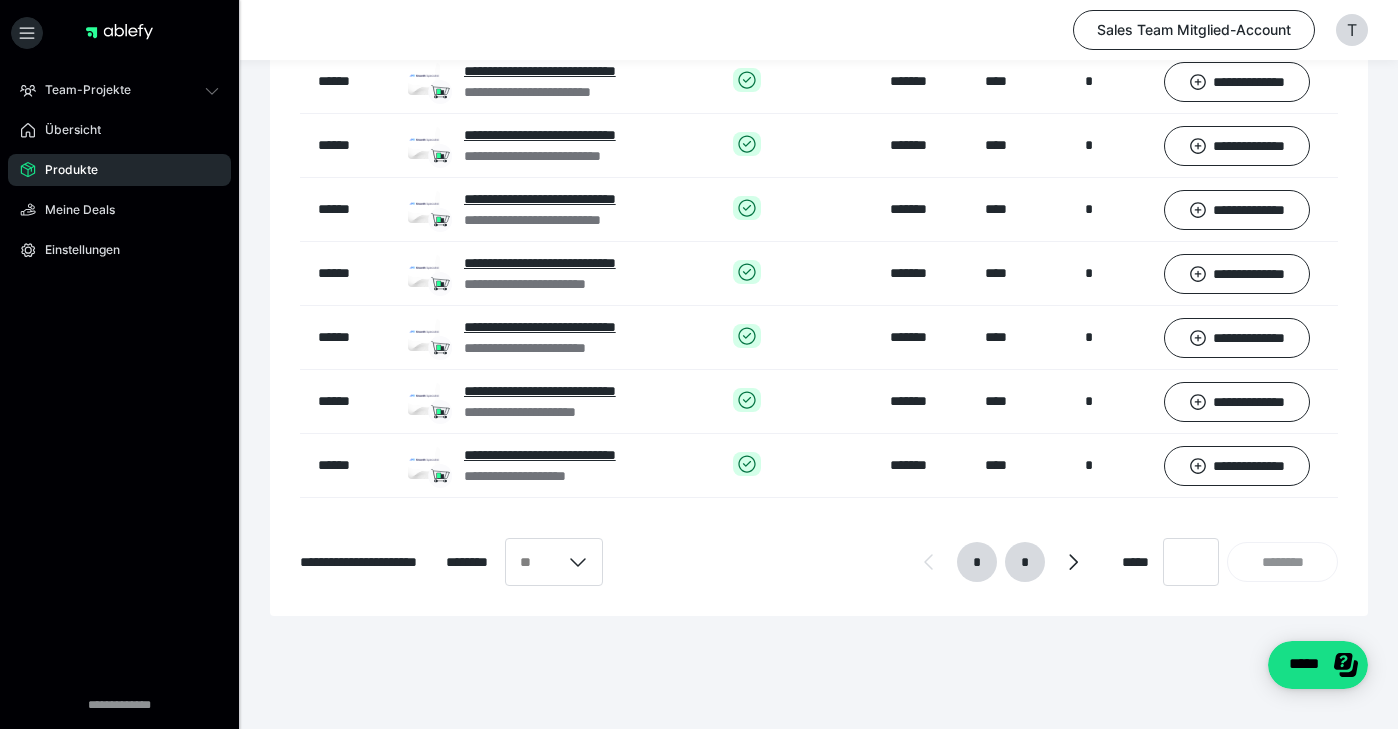 click on "*" at bounding box center [1025, 562] 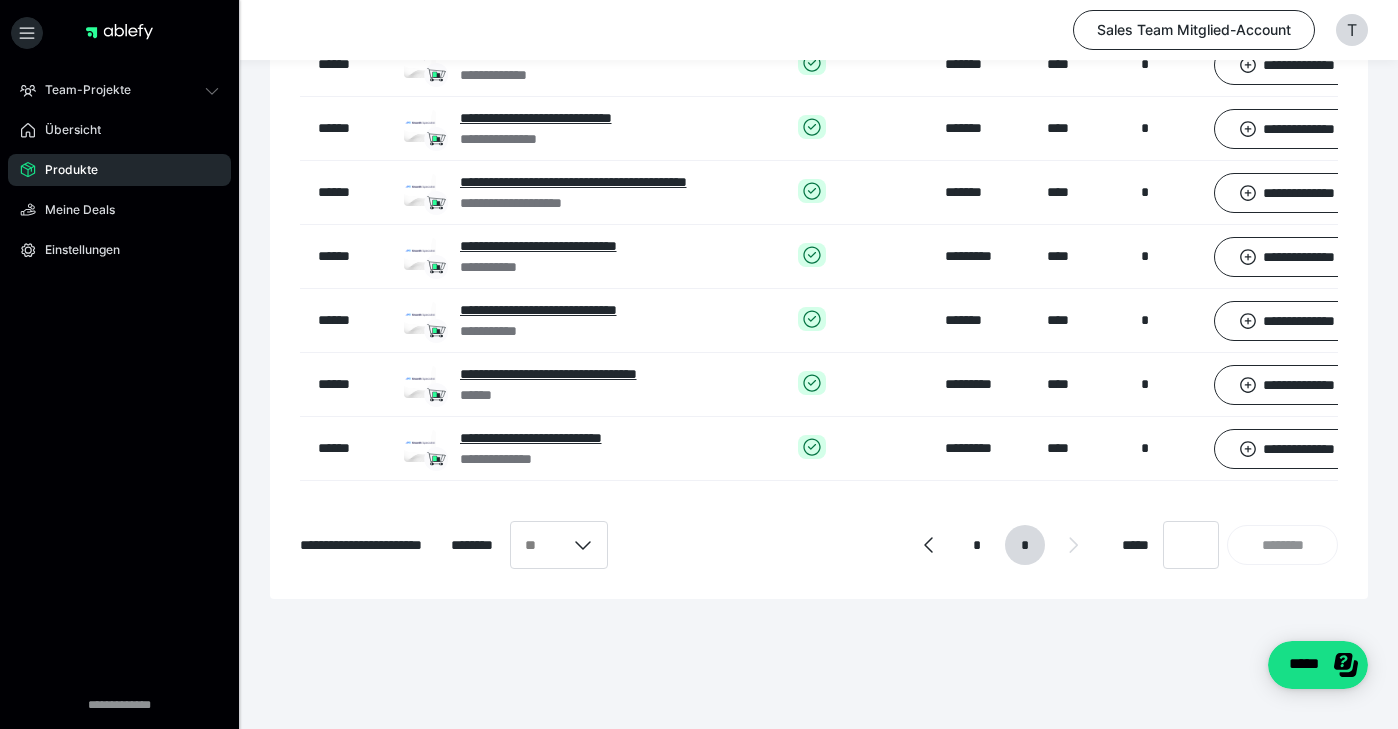 scroll, scrollTop: 372, scrollLeft: 0, axis: vertical 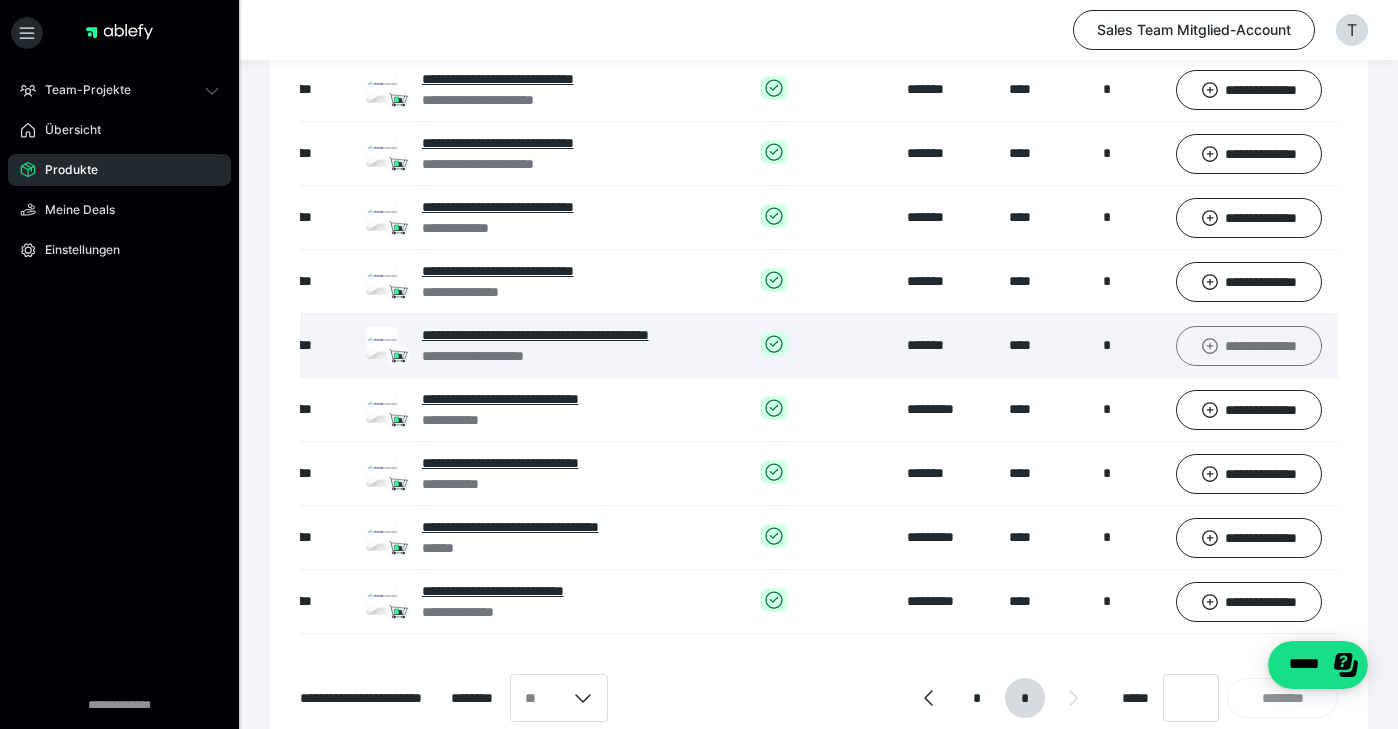 click on "**********" at bounding box center (1249, 346) 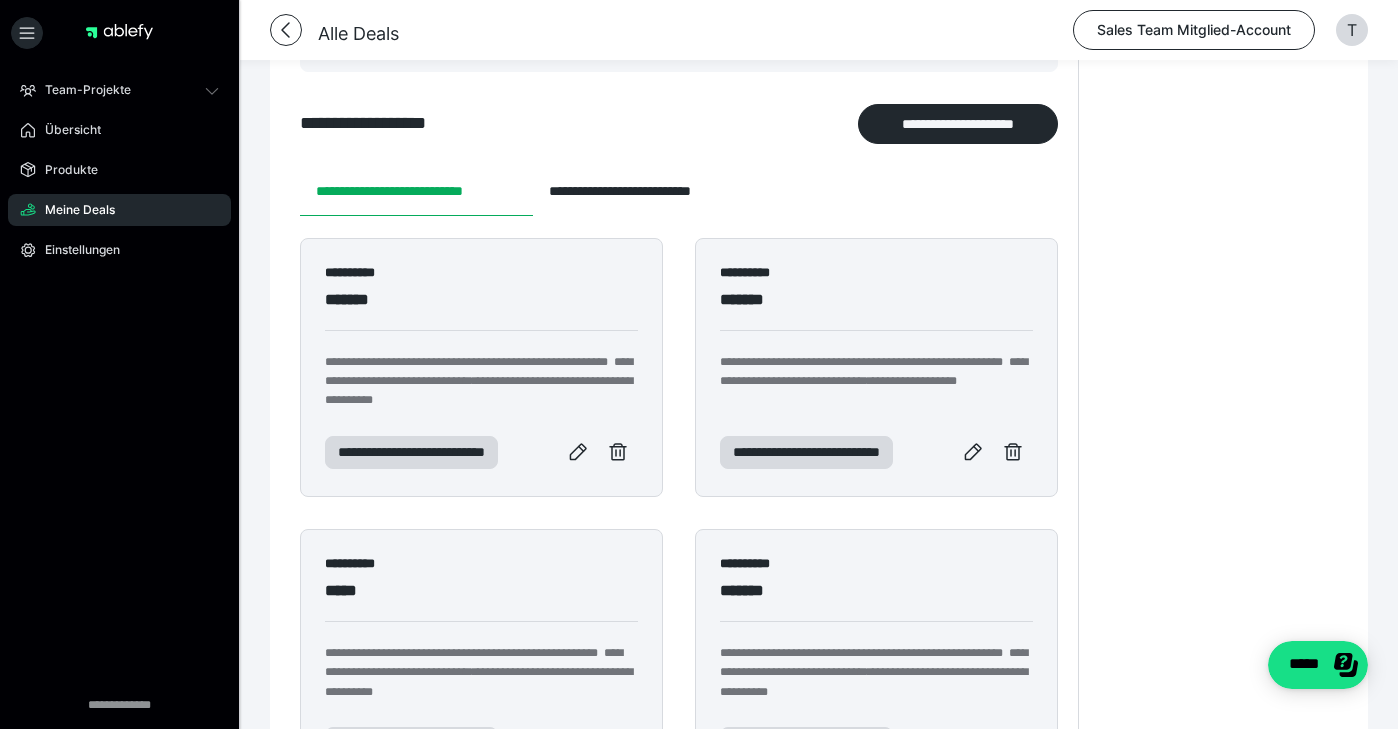 scroll, scrollTop: 291, scrollLeft: 0, axis: vertical 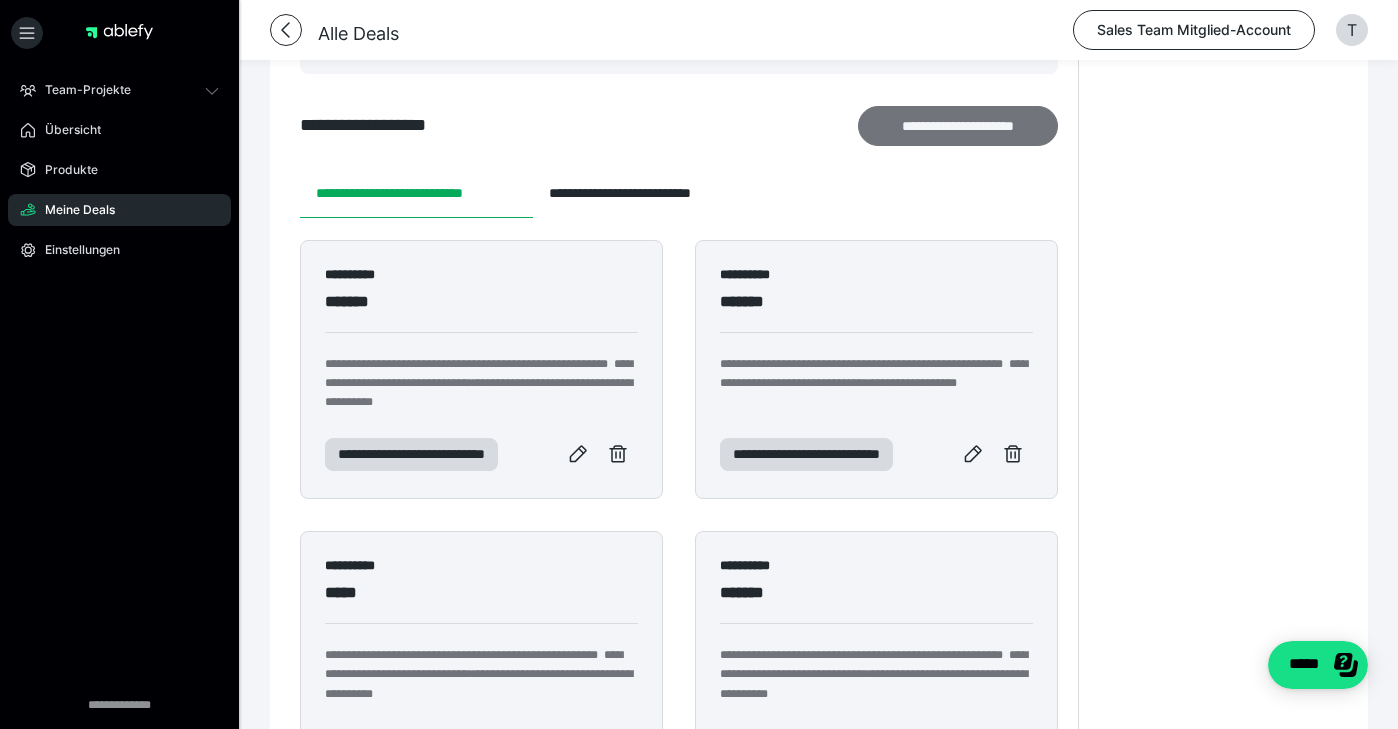 click on "**********" at bounding box center (958, 126) 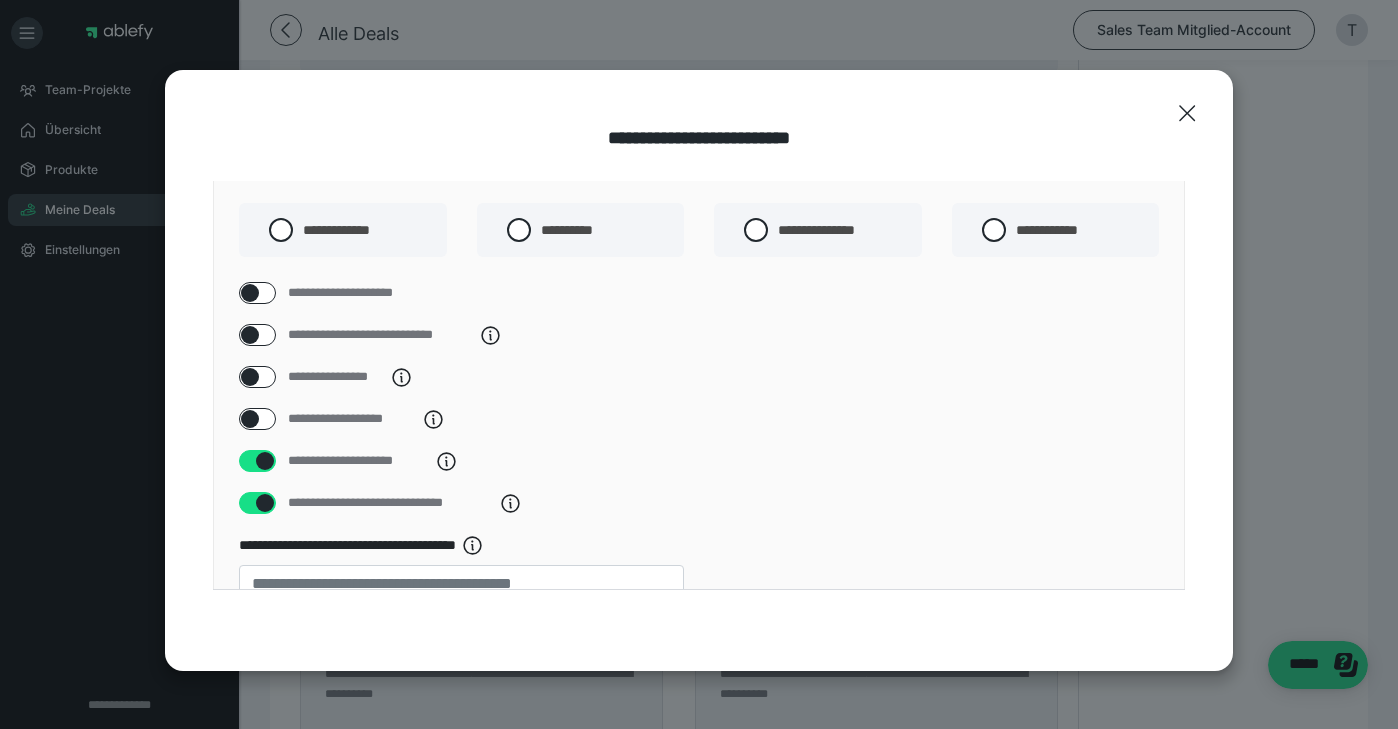 scroll, scrollTop: 0, scrollLeft: 0, axis: both 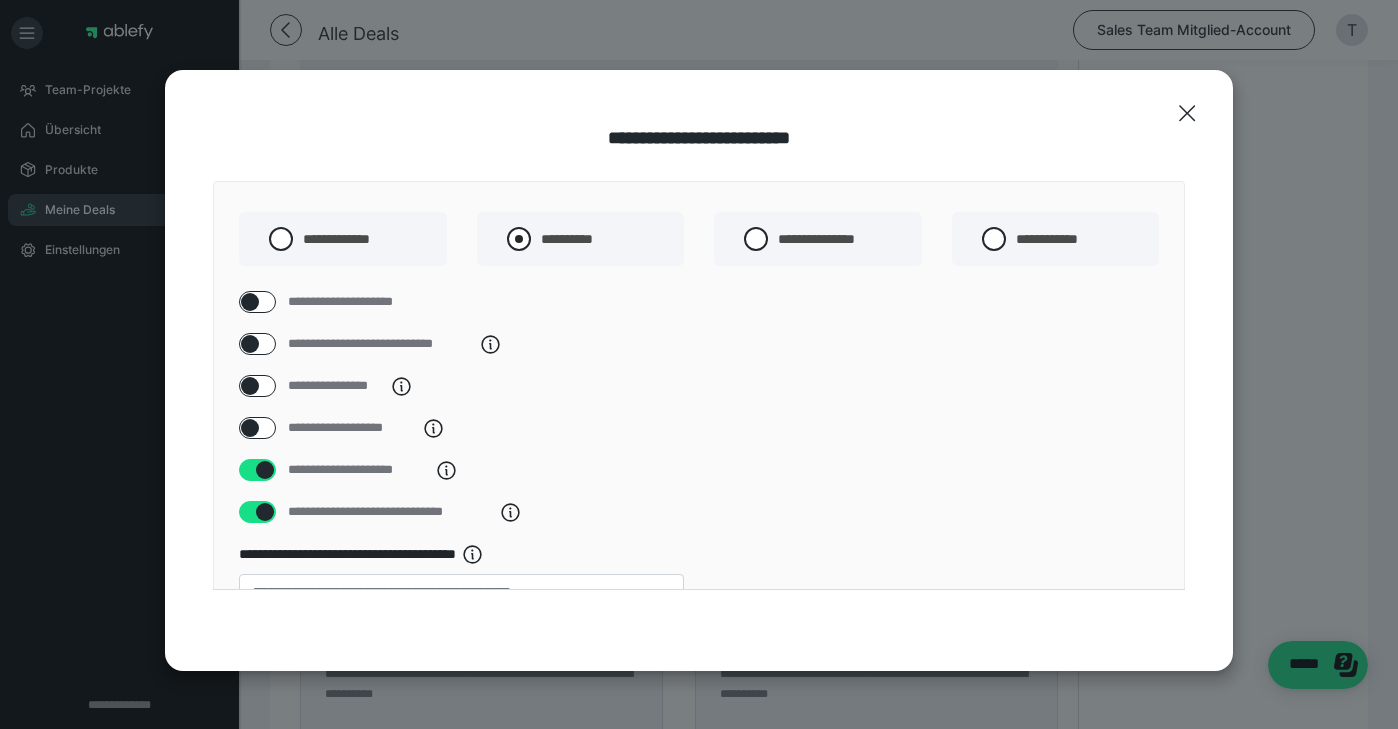 click on "**********" at bounding box center (581, 239) 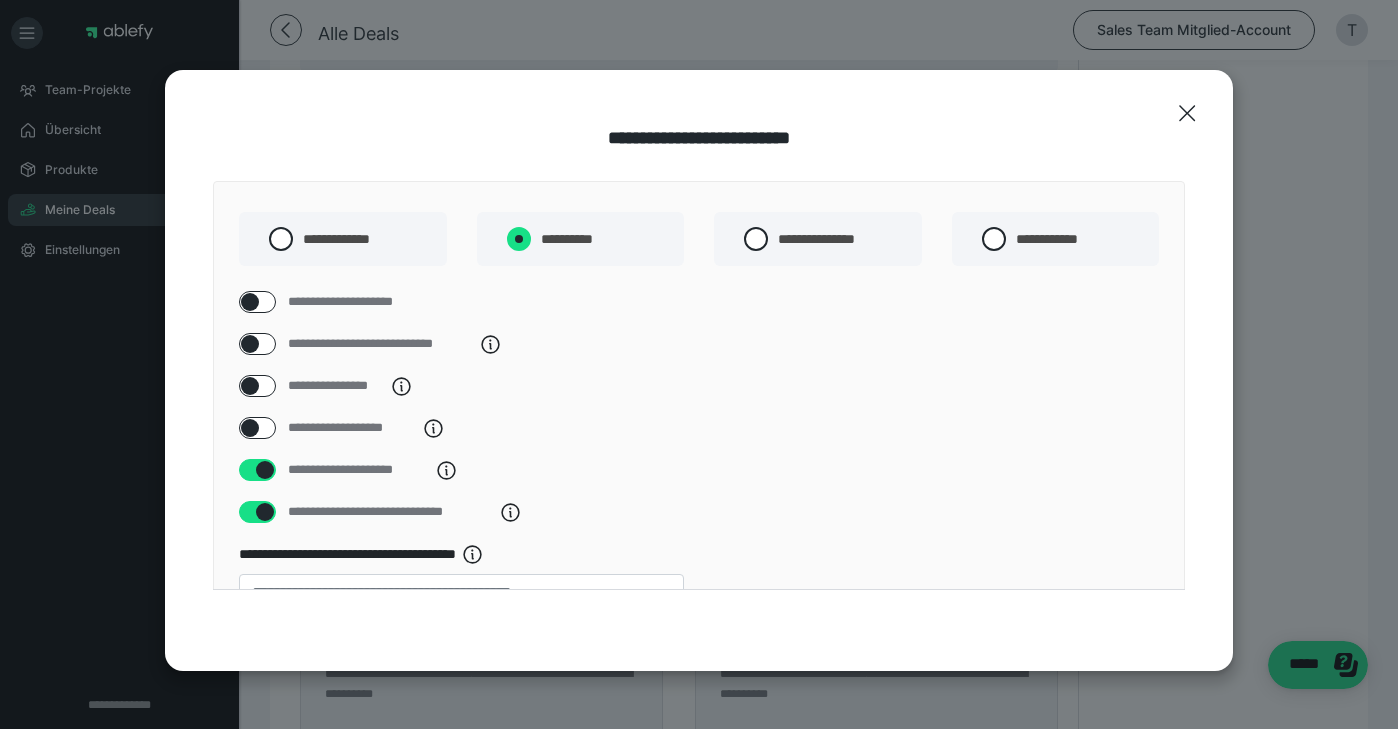radio on "****" 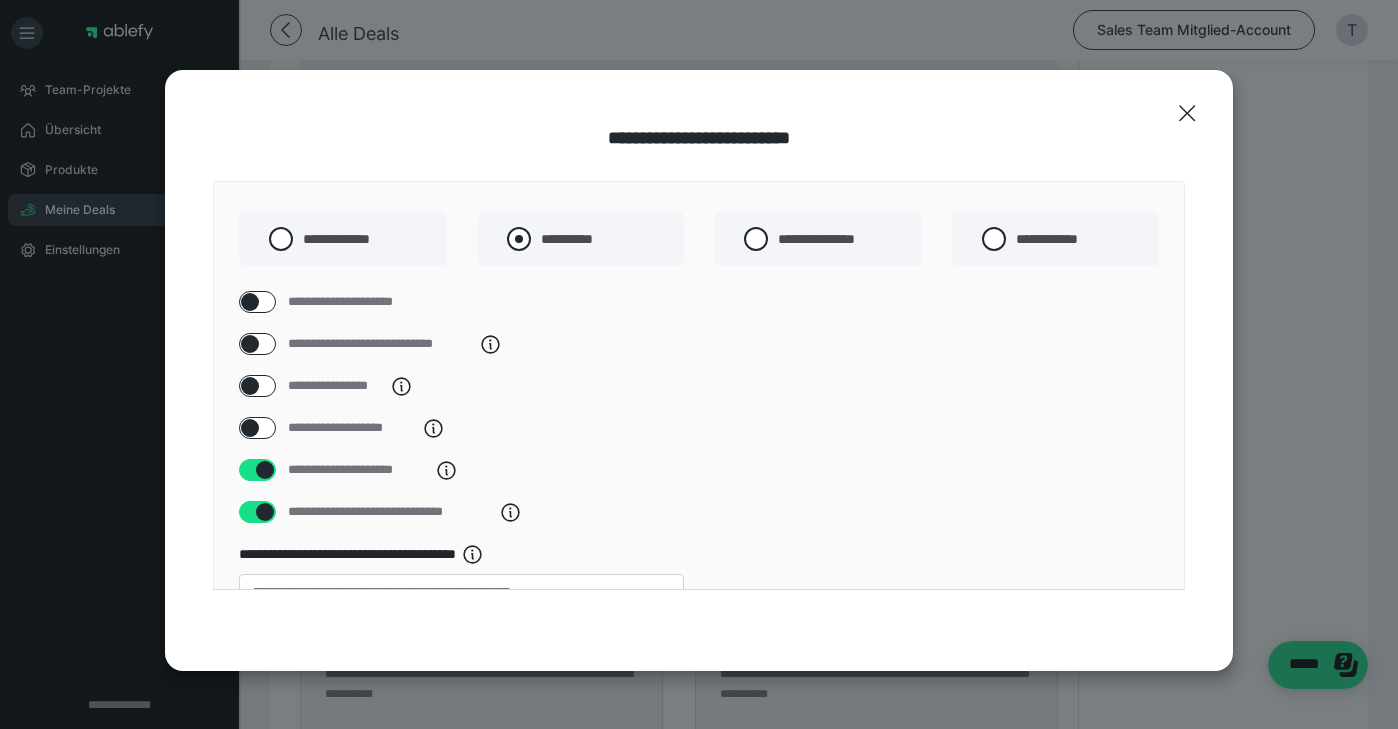 radio on "*****" 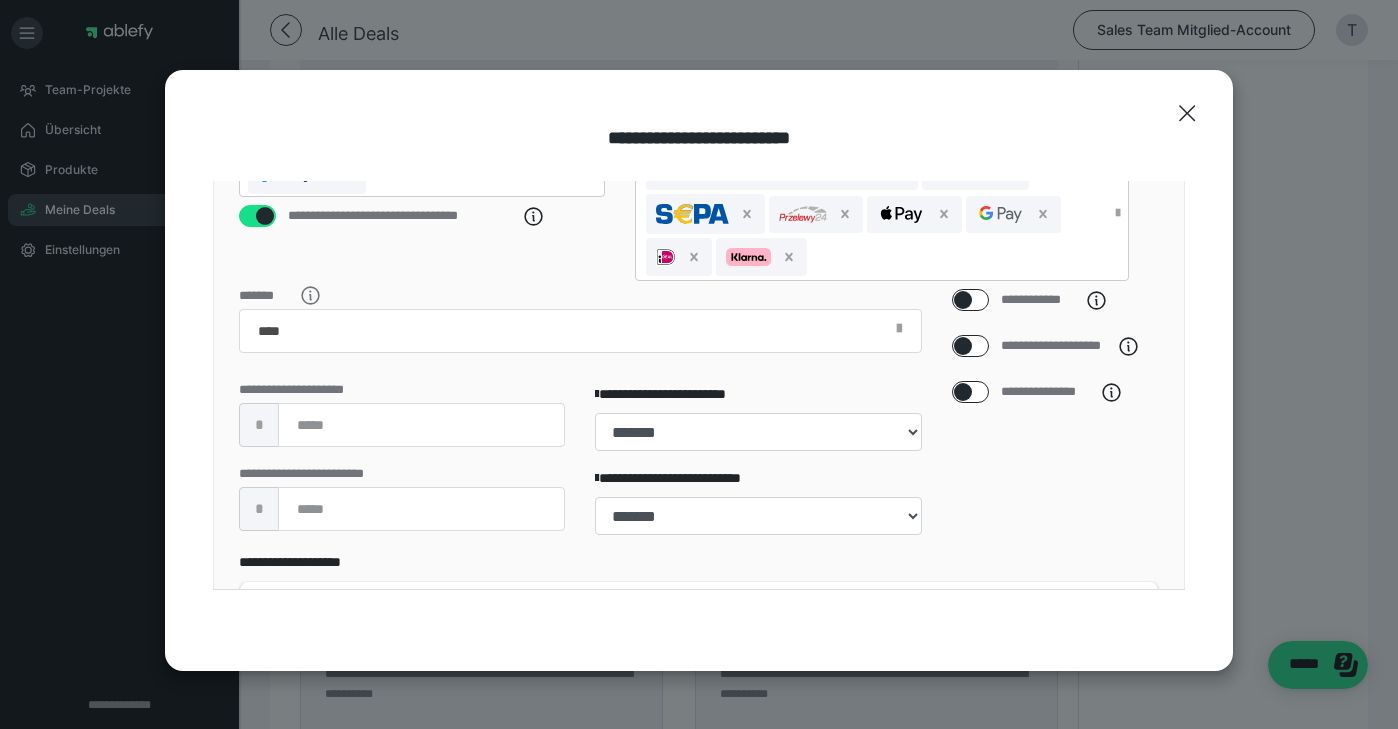 scroll, scrollTop: 533, scrollLeft: 0, axis: vertical 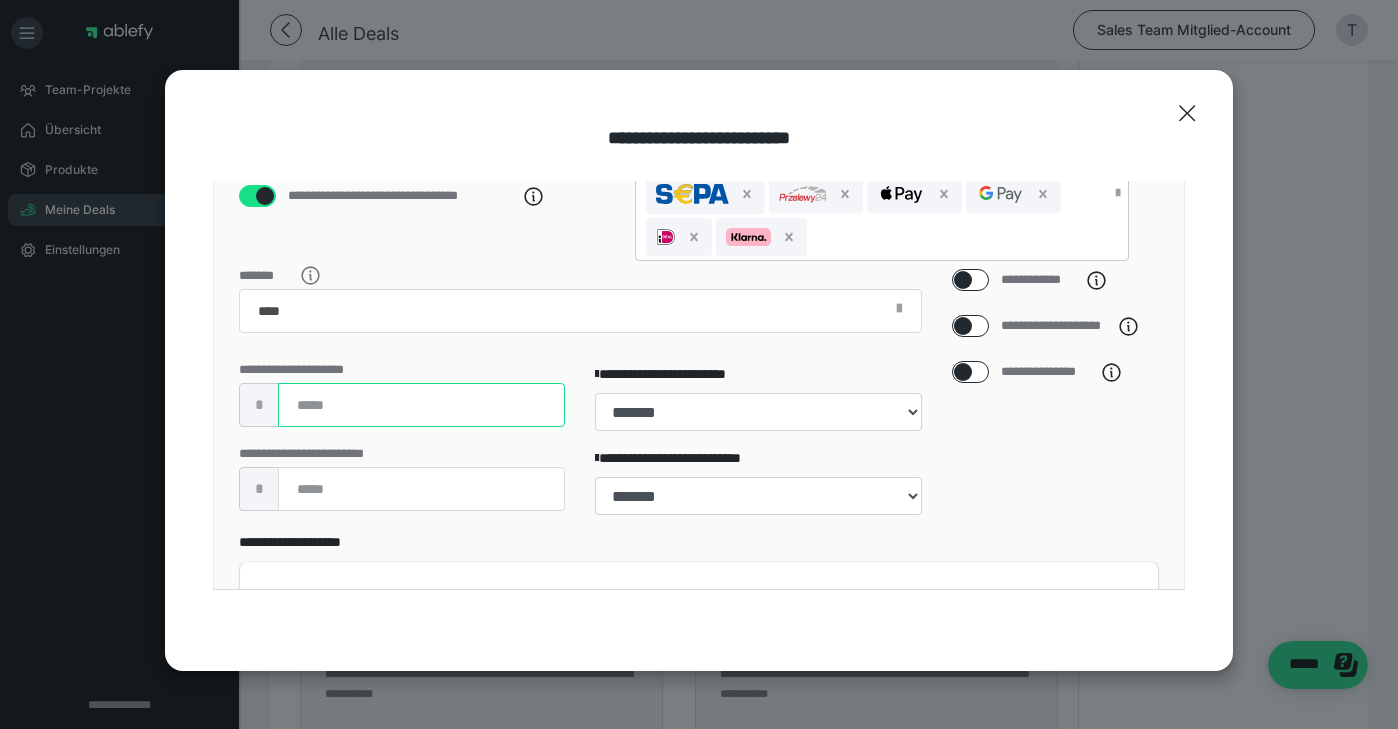 click at bounding box center [421, 405] 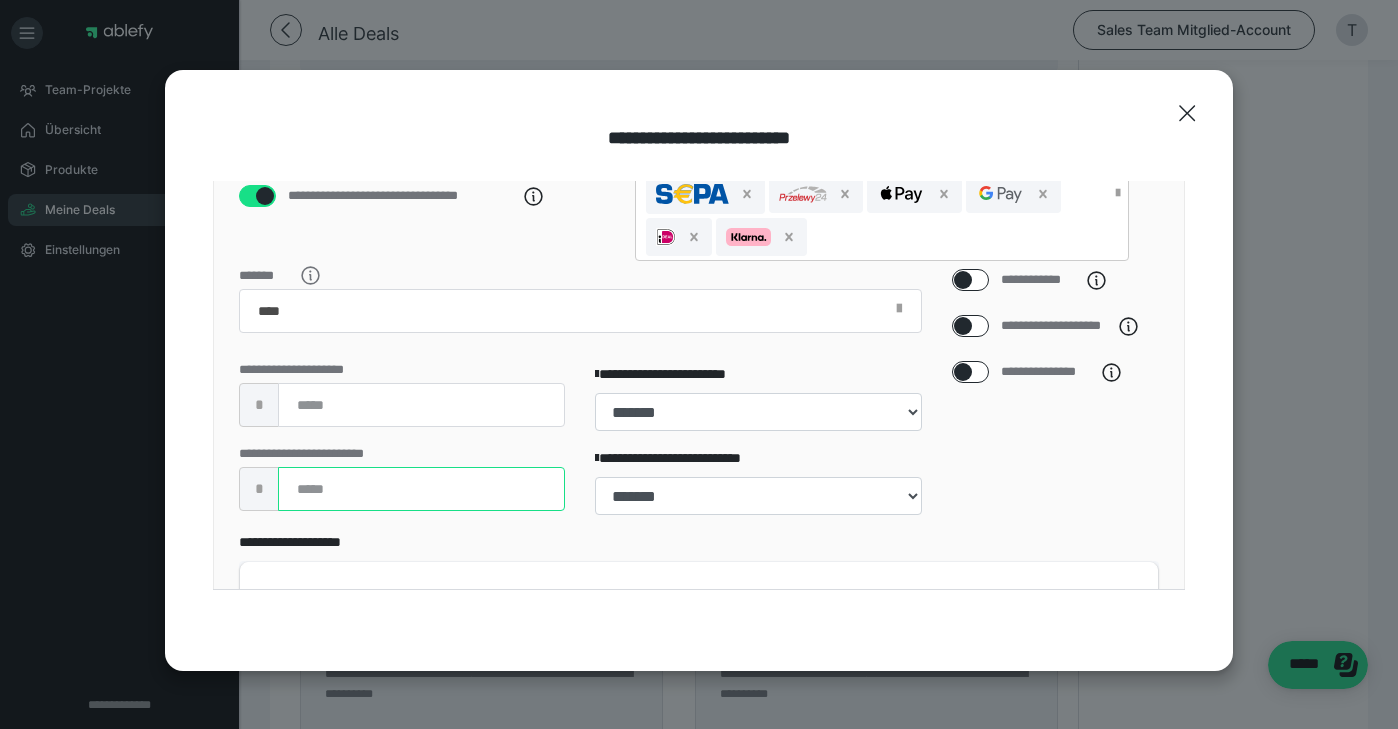click at bounding box center [421, 489] 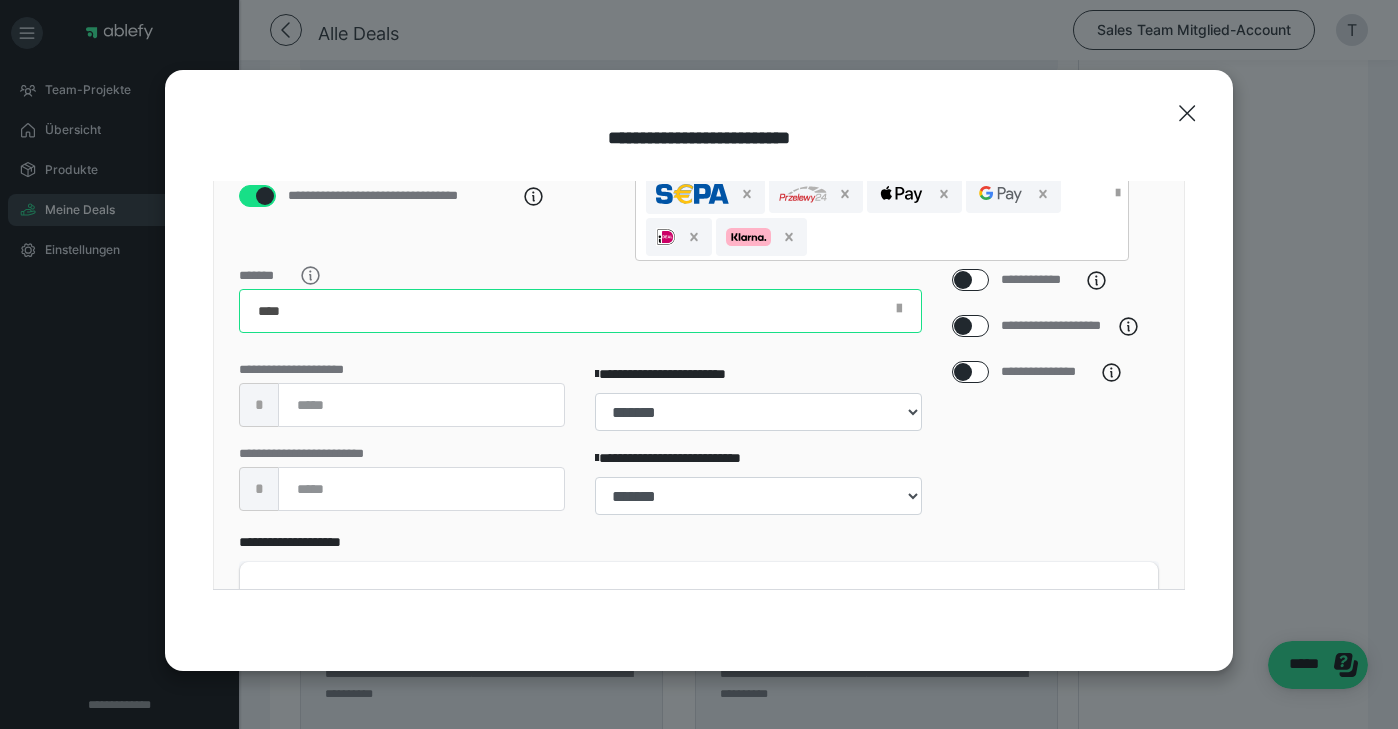 click on "*******" at bounding box center [580, 311] 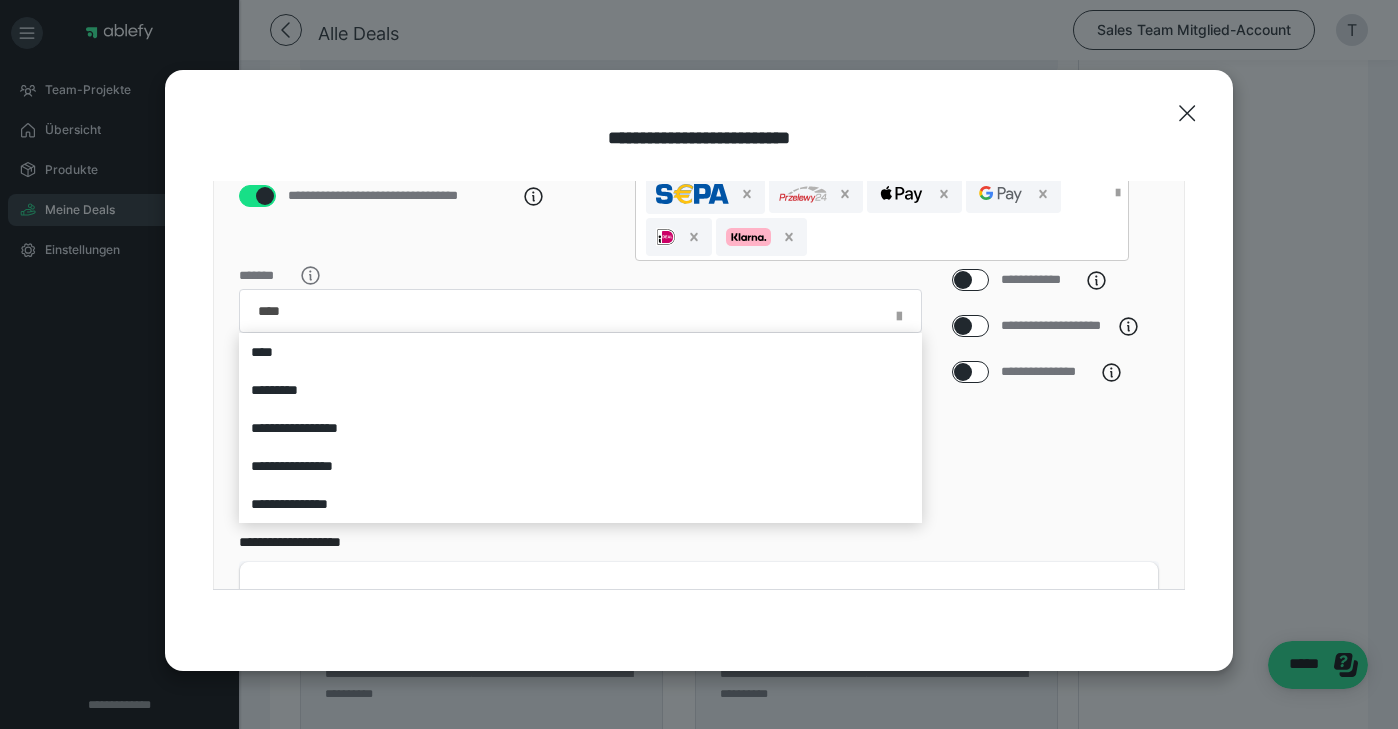 click at bounding box center [699, 364] 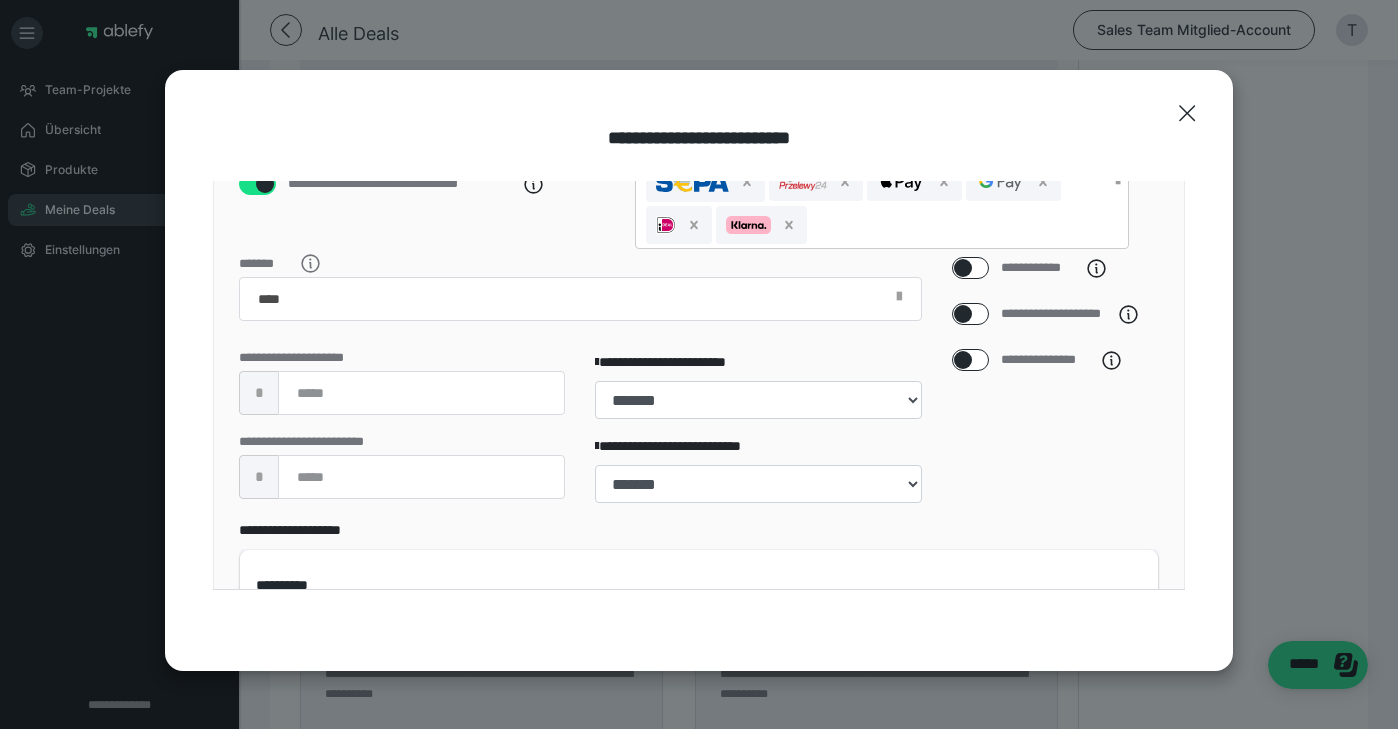 scroll, scrollTop: 564, scrollLeft: 0, axis: vertical 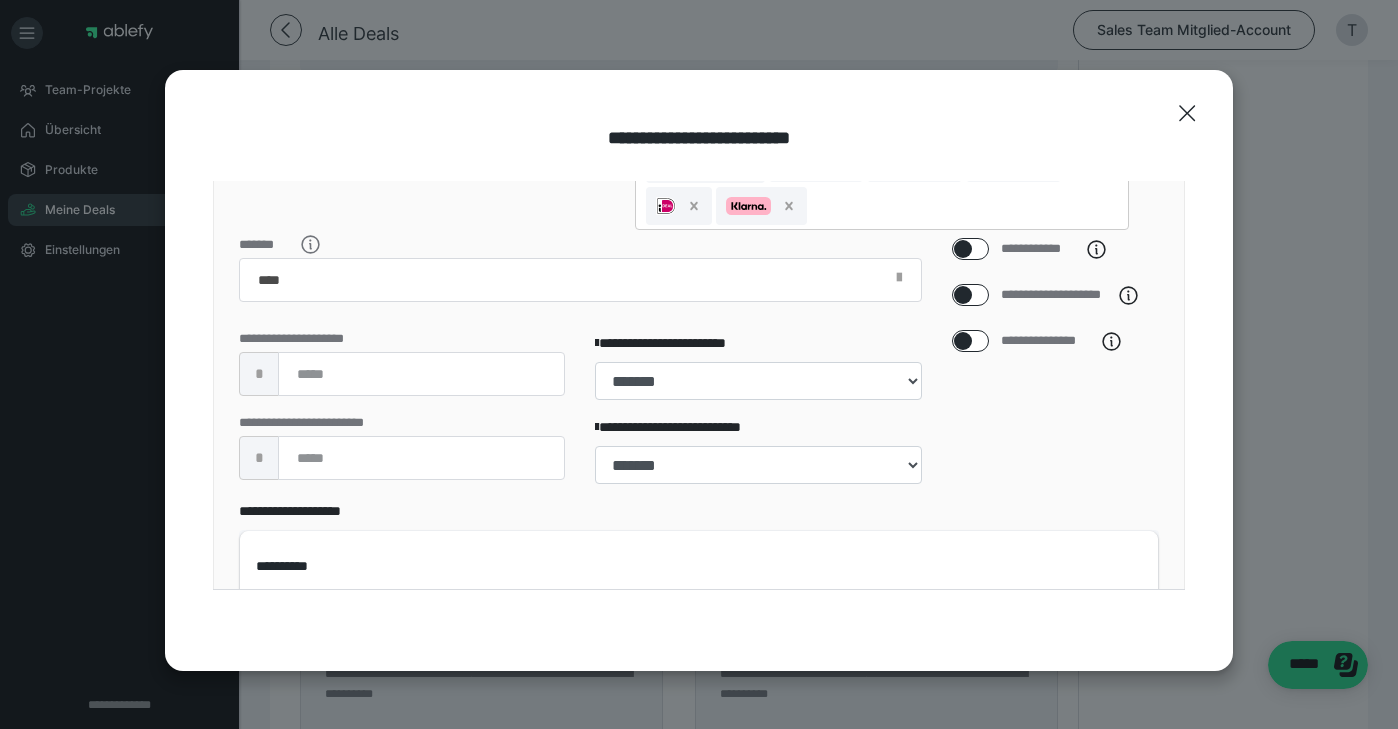 click at bounding box center (963, 341) 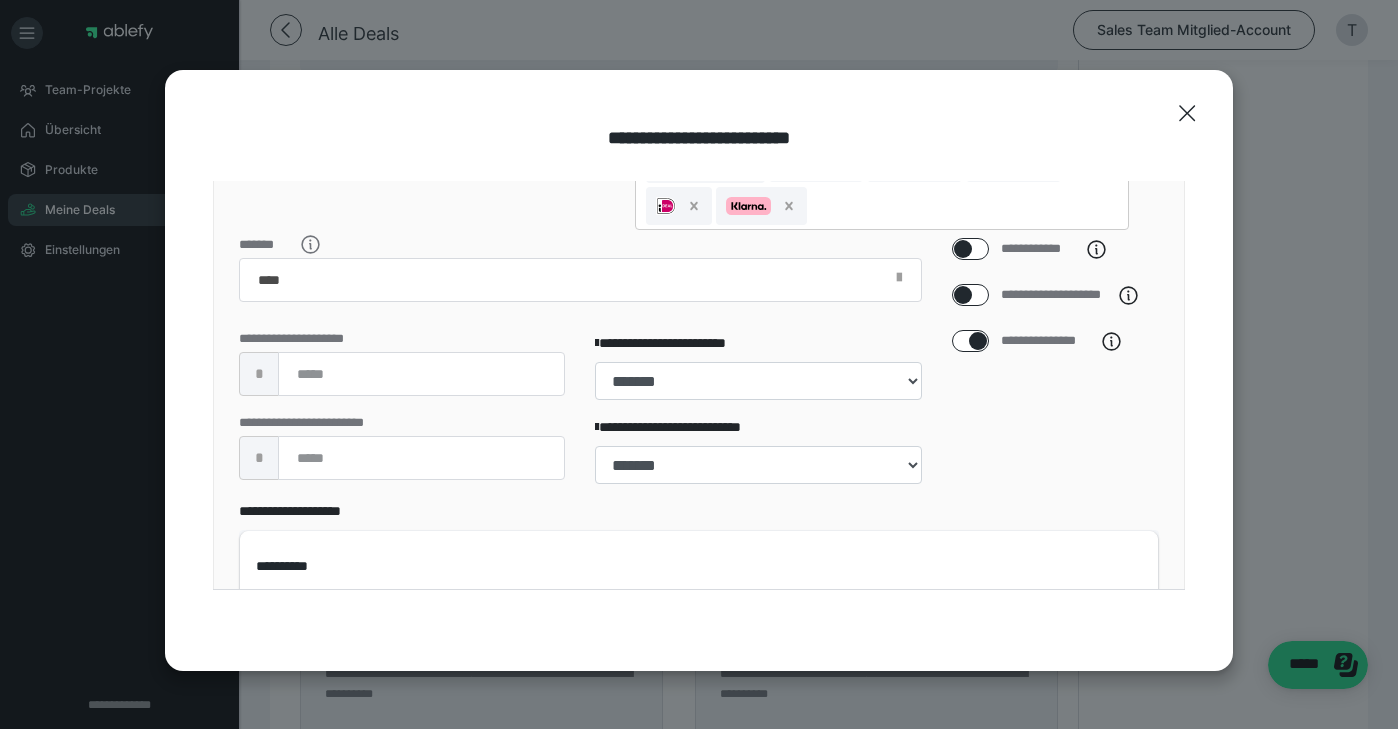 checkbox on "****" 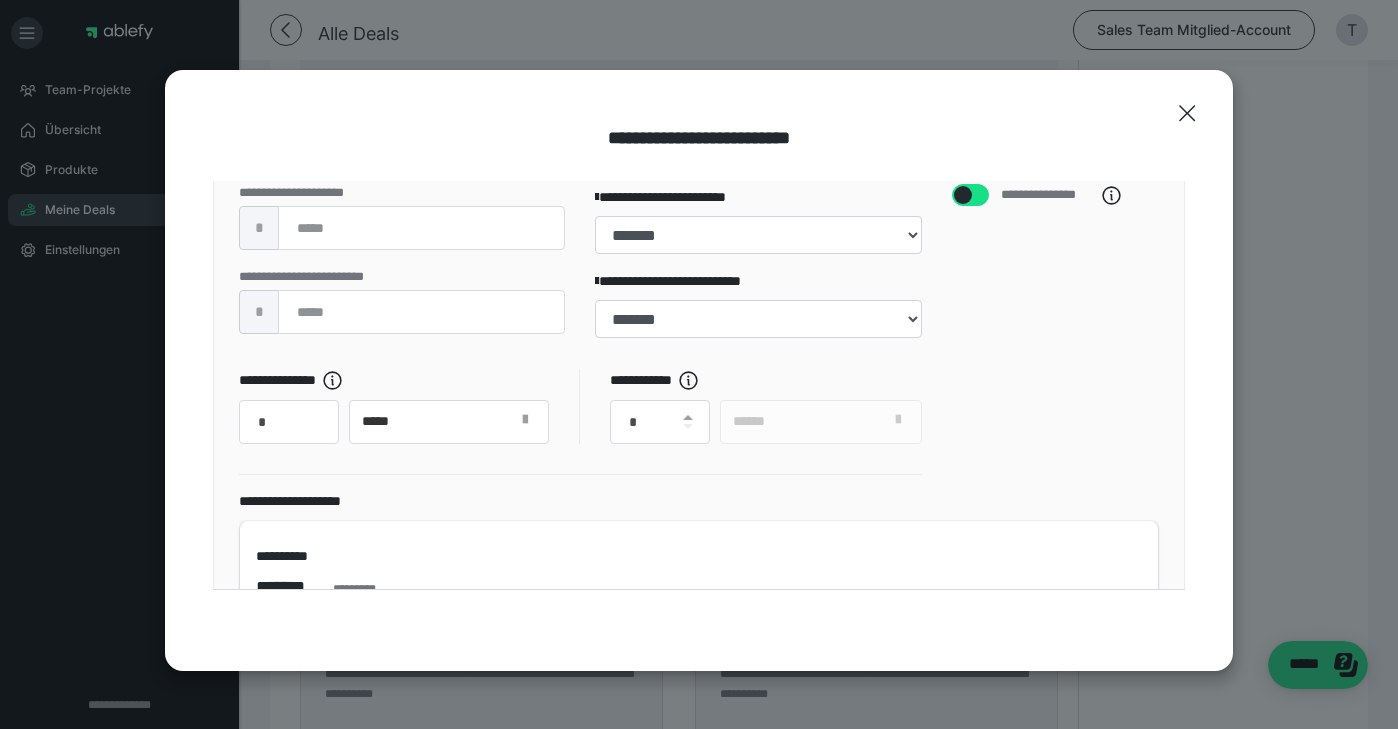 scroll, scrollTop: 726, scrollLeft: 0, axis: vertical 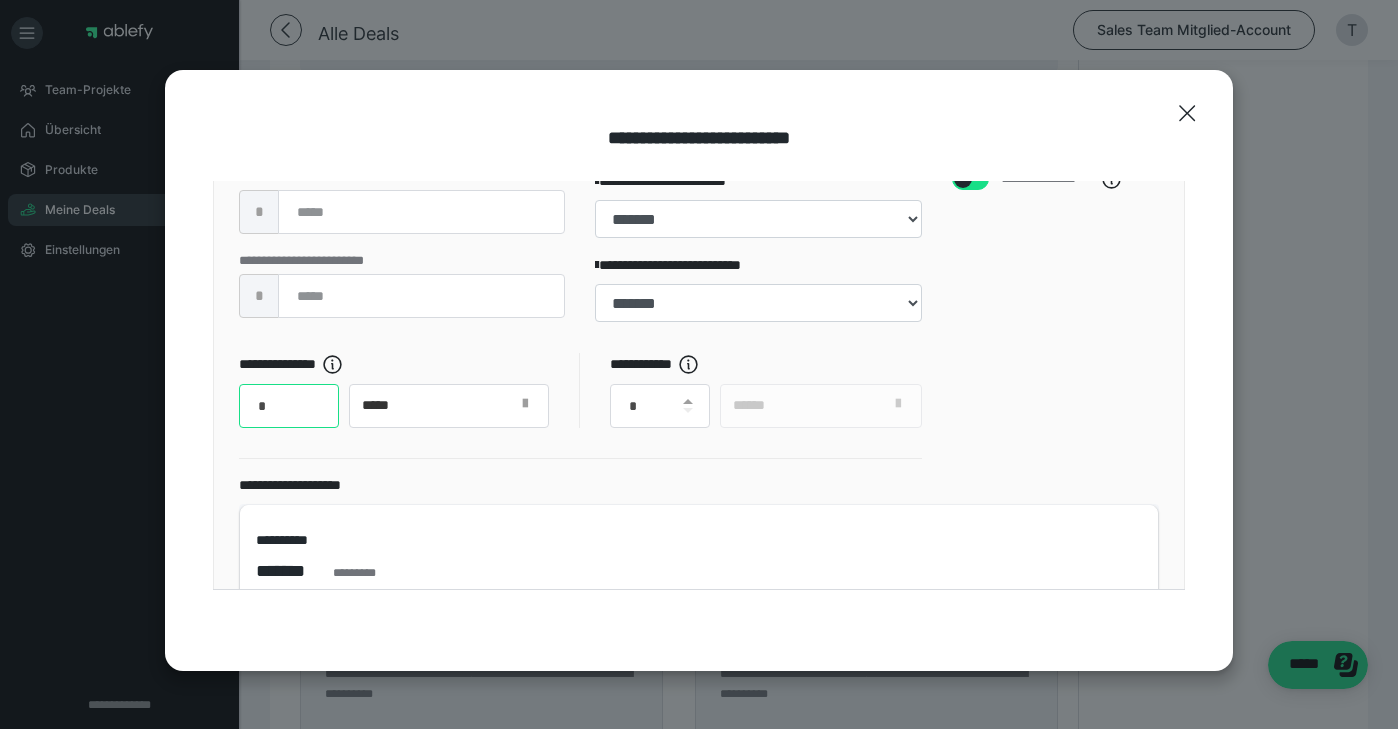 click on "*" at bounding box center [289, 406] 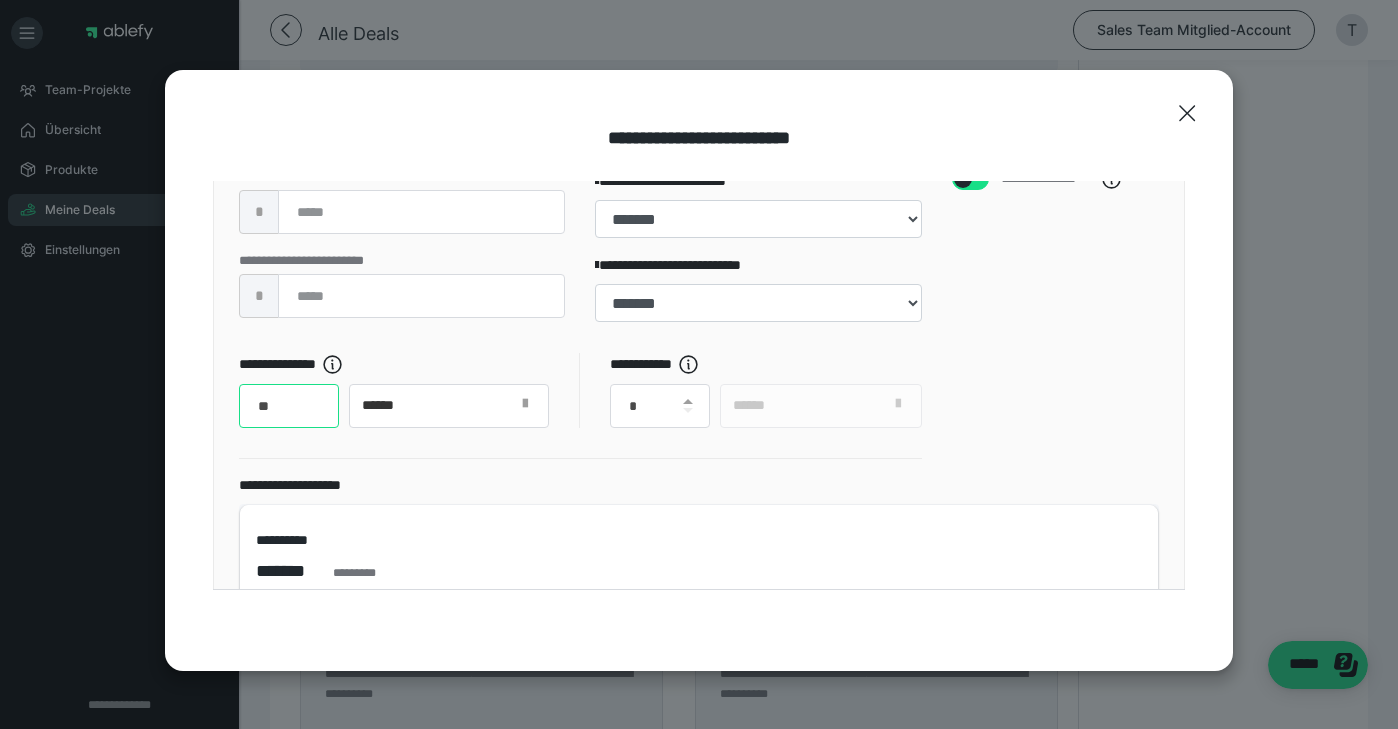 type on "**" 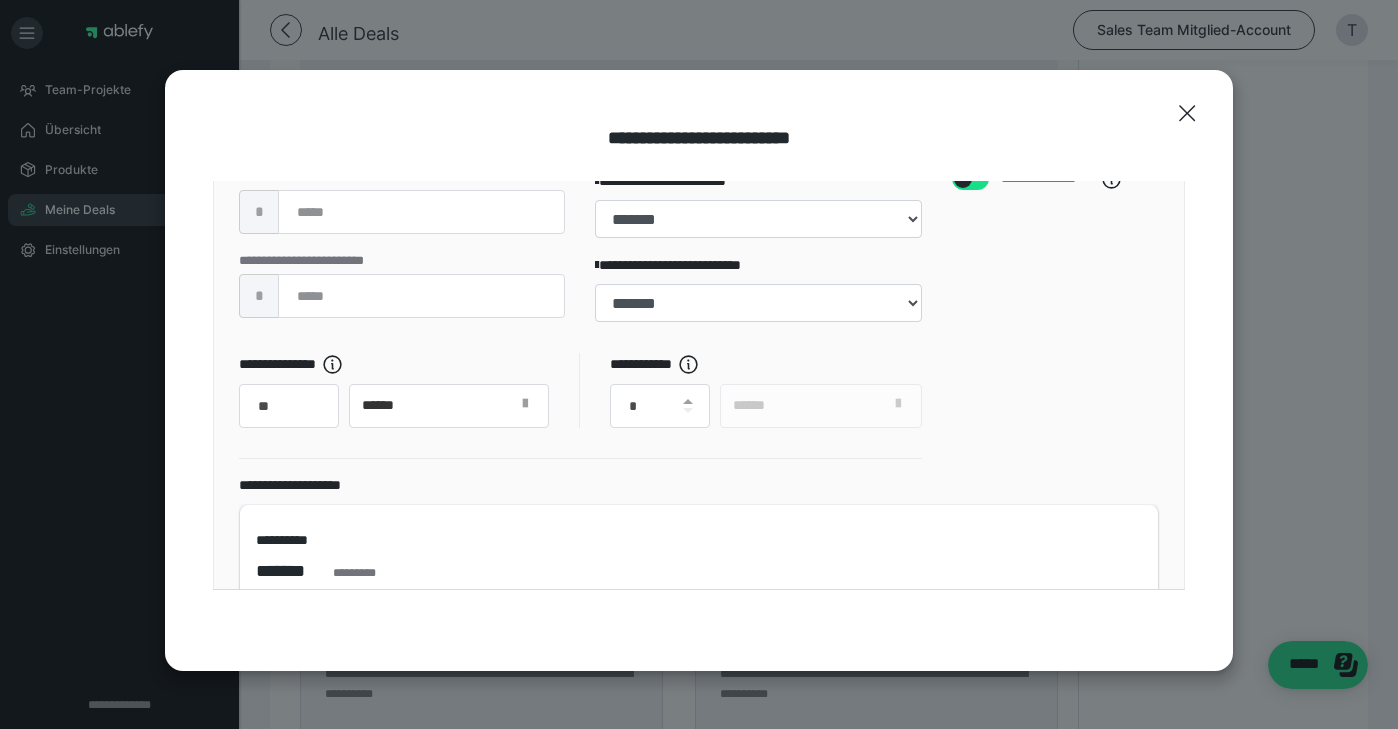 click on "**********" at bounding box center (580, 406) 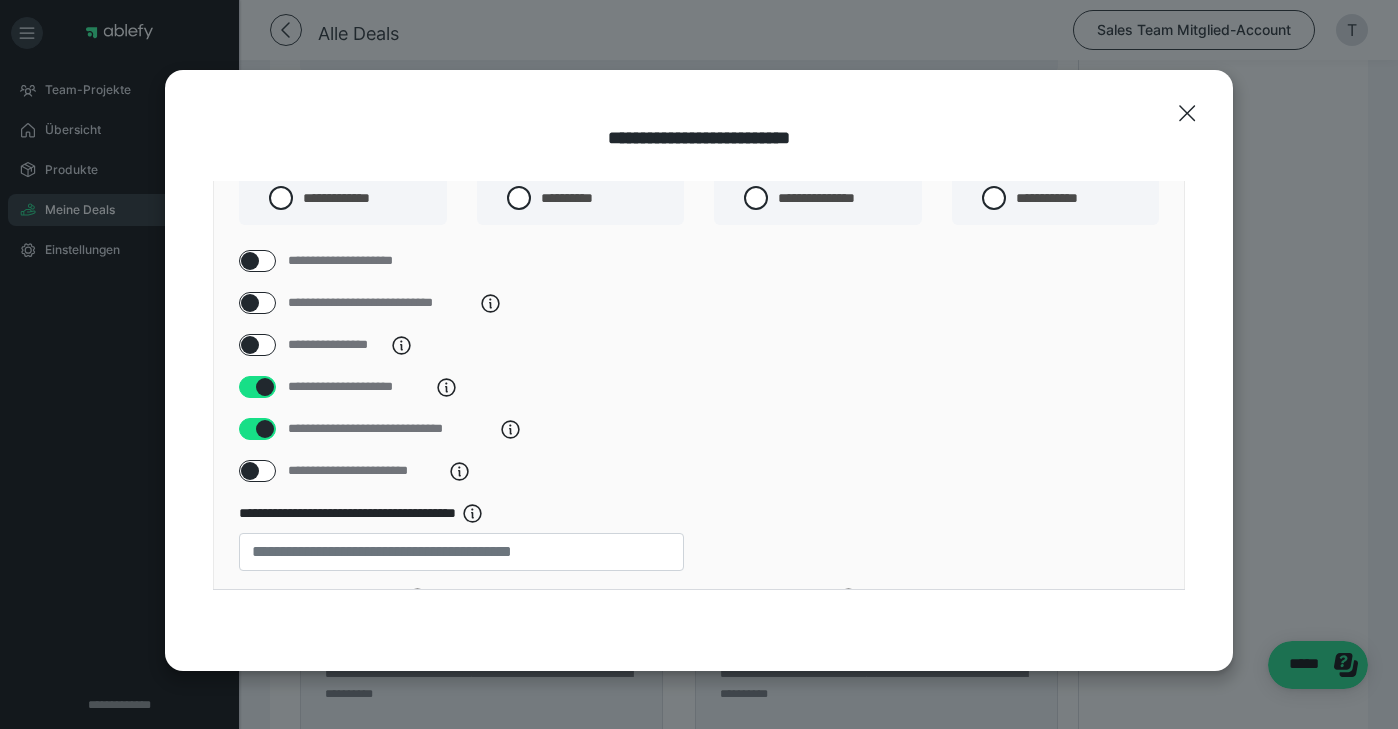 scroll, scrollTop: 0, scrollLeft: 0, axis: both 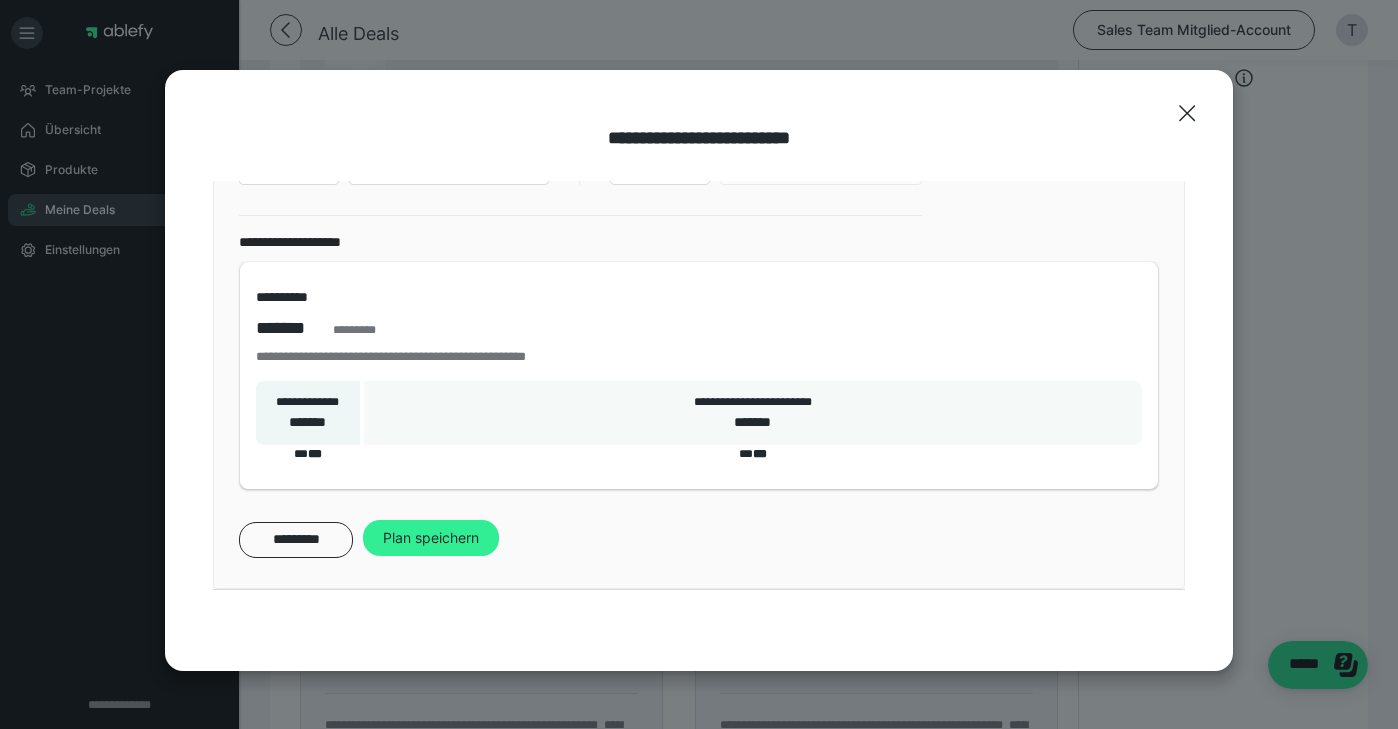 click on "Plan speichern" at bounding box center [431, 538] 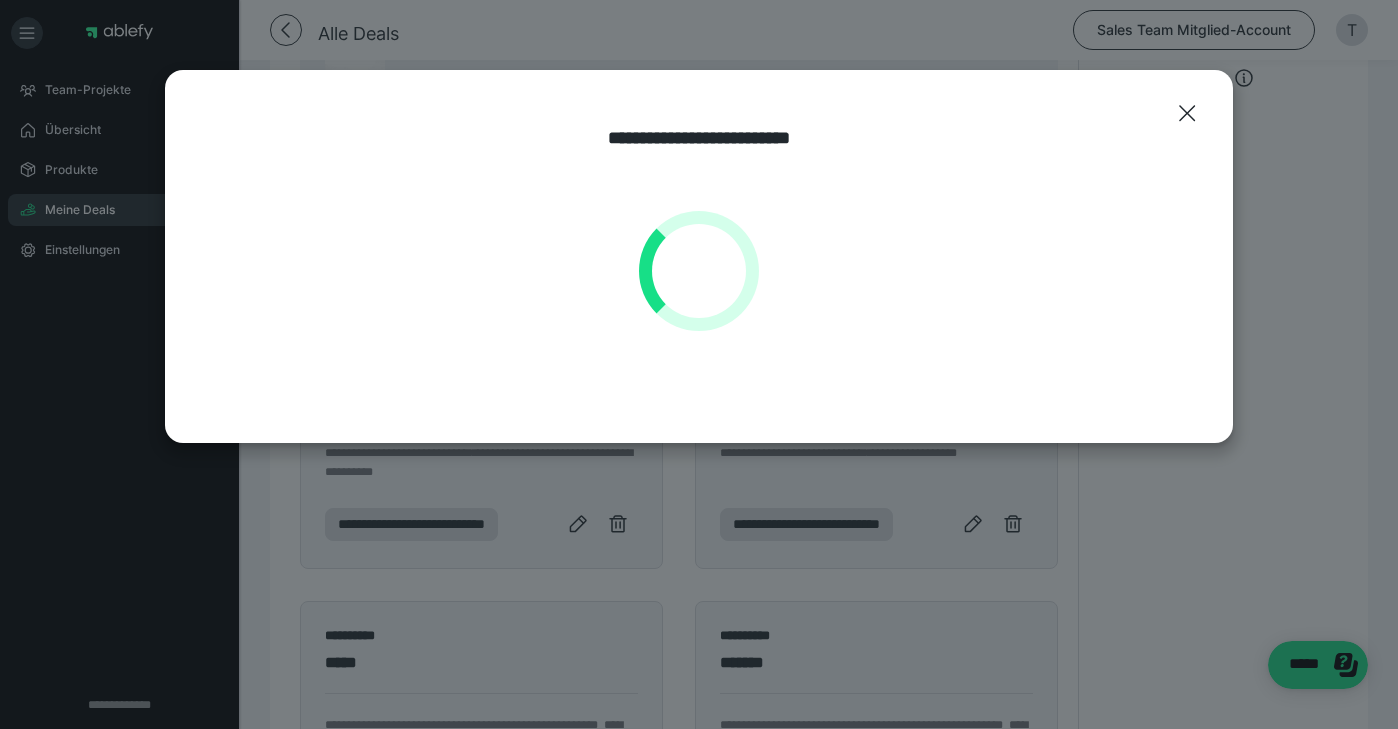 scroll, scrollTop: 0, scrollLeft: 0, axis: both 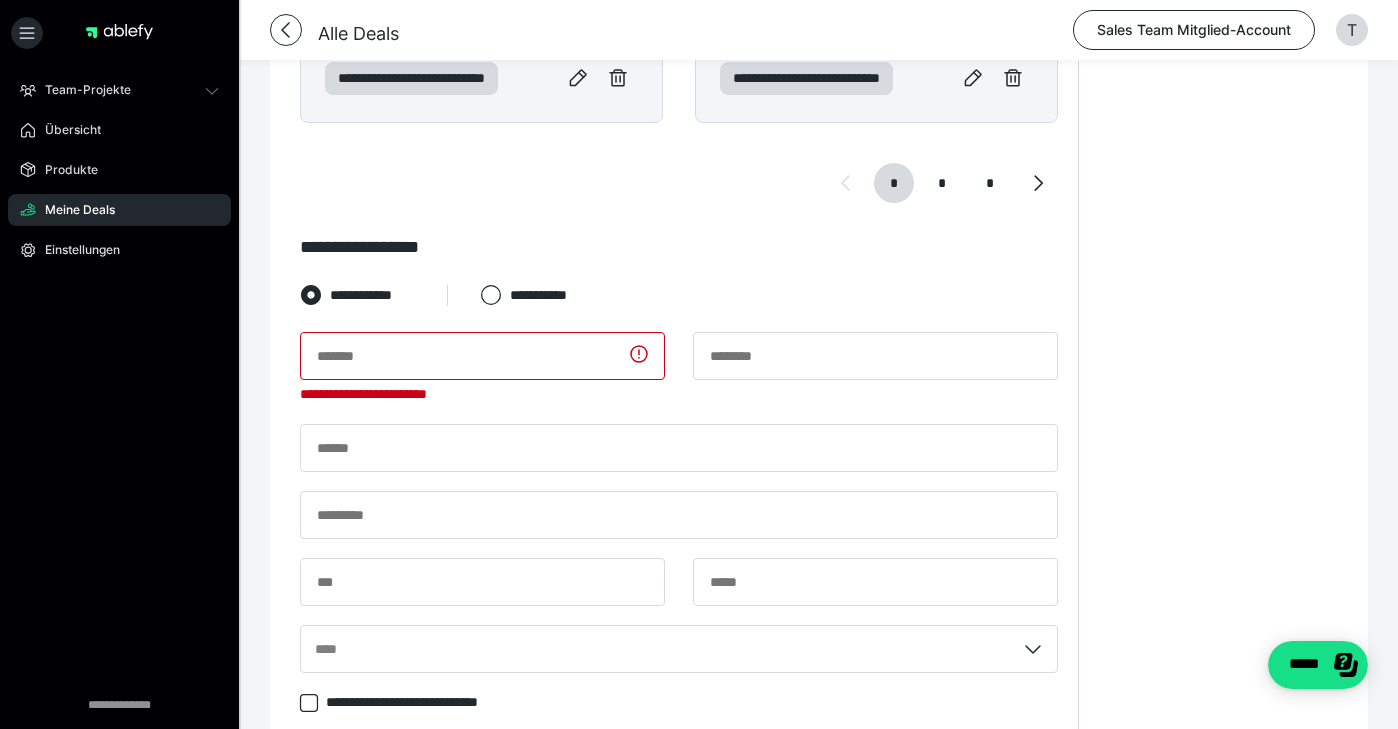 click at bounding box center [482, 356] 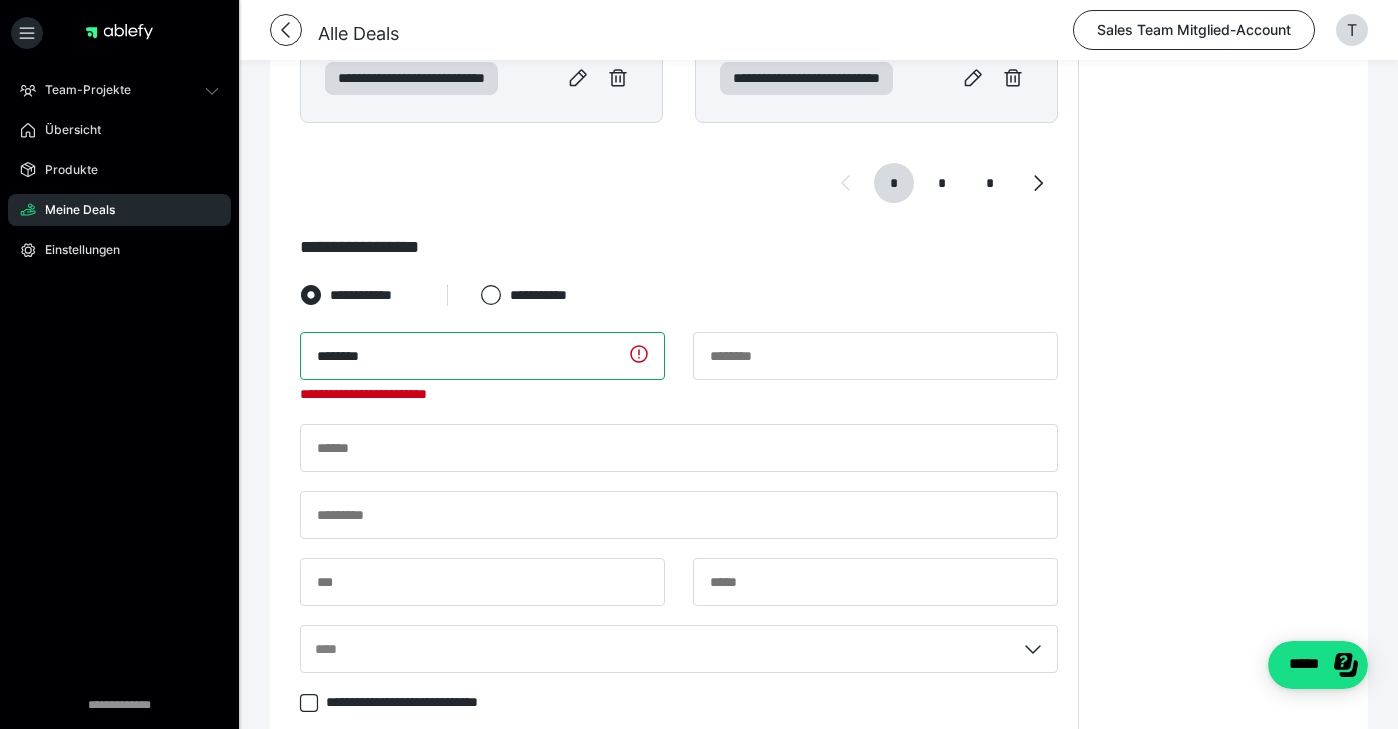 type on "********" 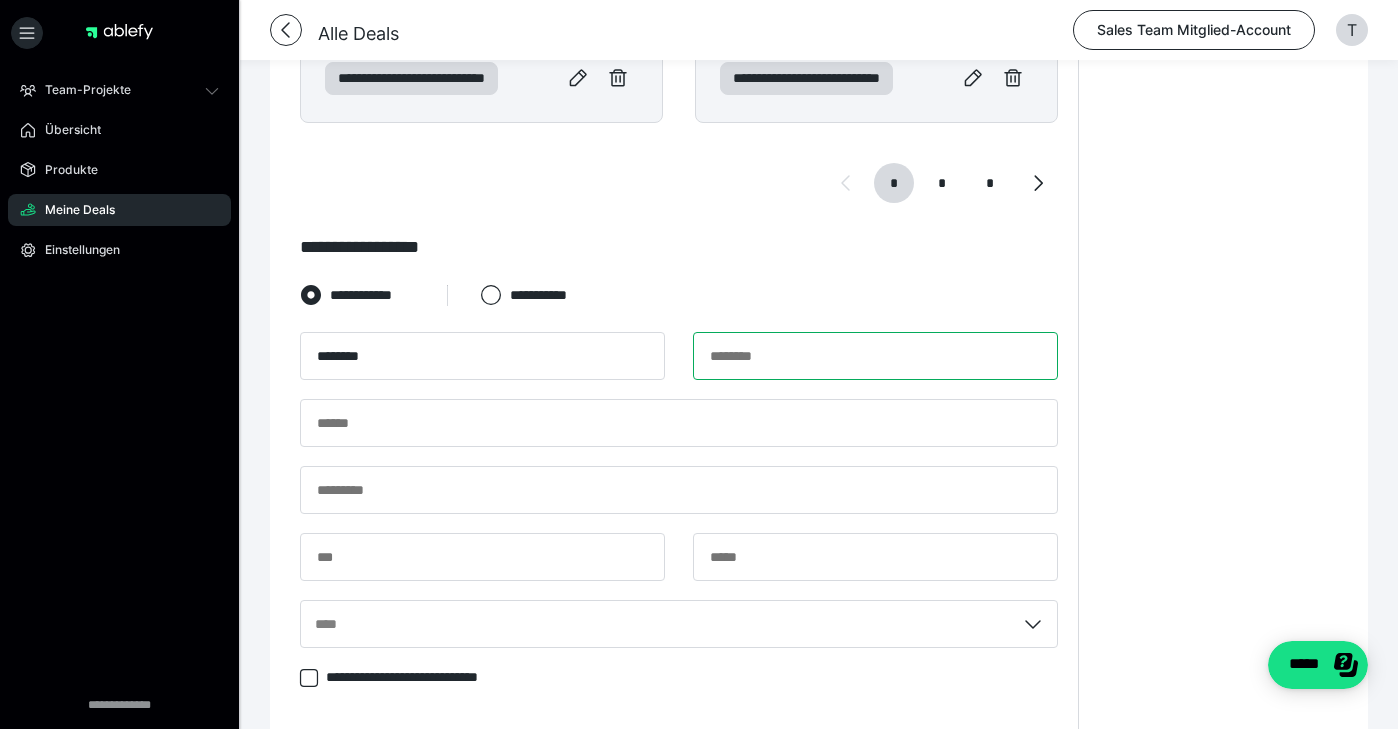 click at bounding box center (875, 356) 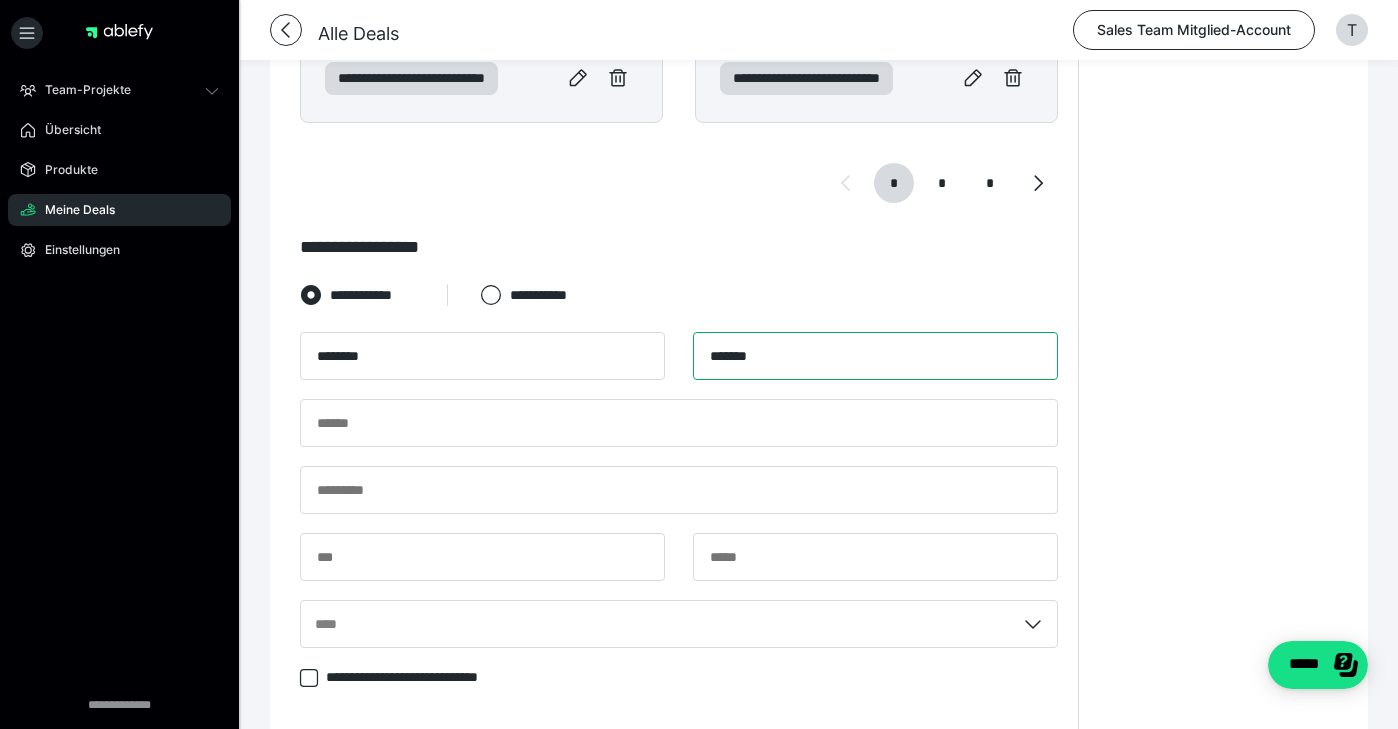 type on "*******" 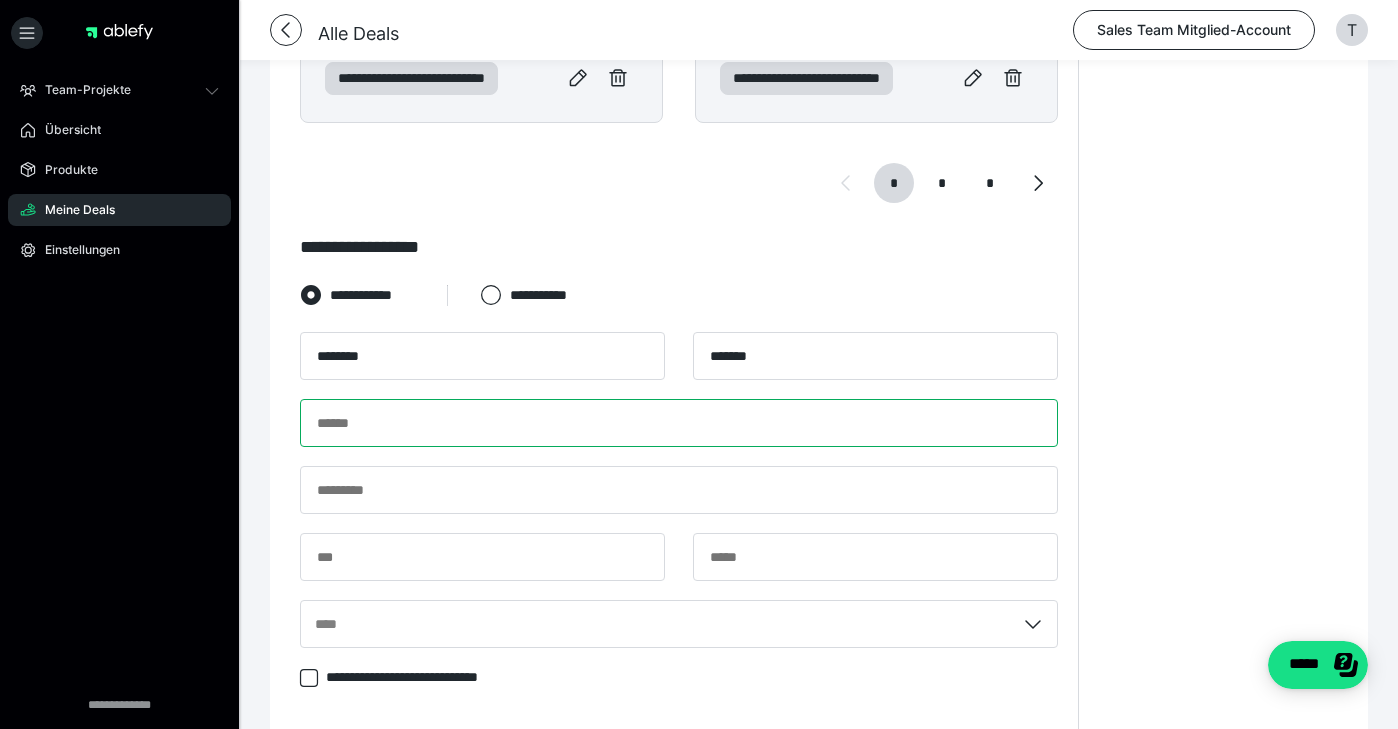 click at bounding box center [679, 423] 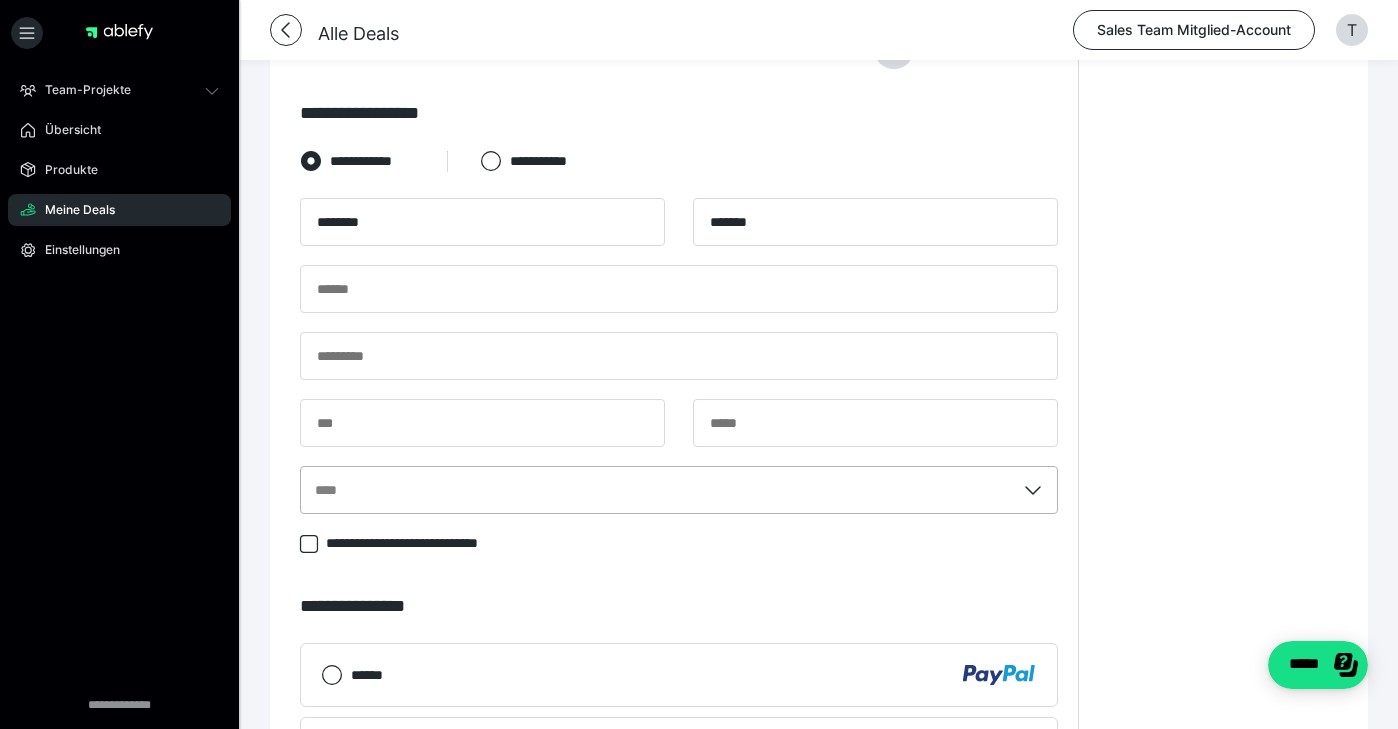 click on "****" at bounding box center (679, 490) 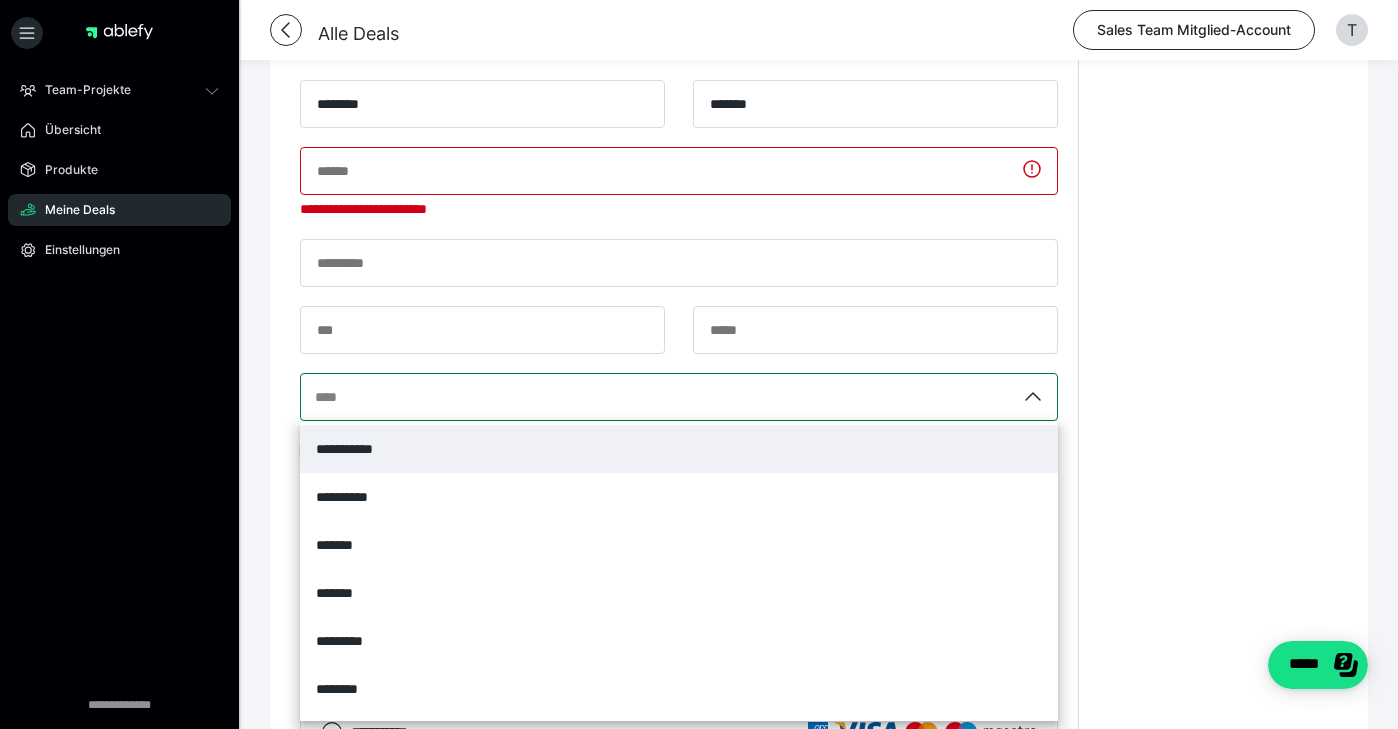 click on "**********" at bounding box center (679, 449) 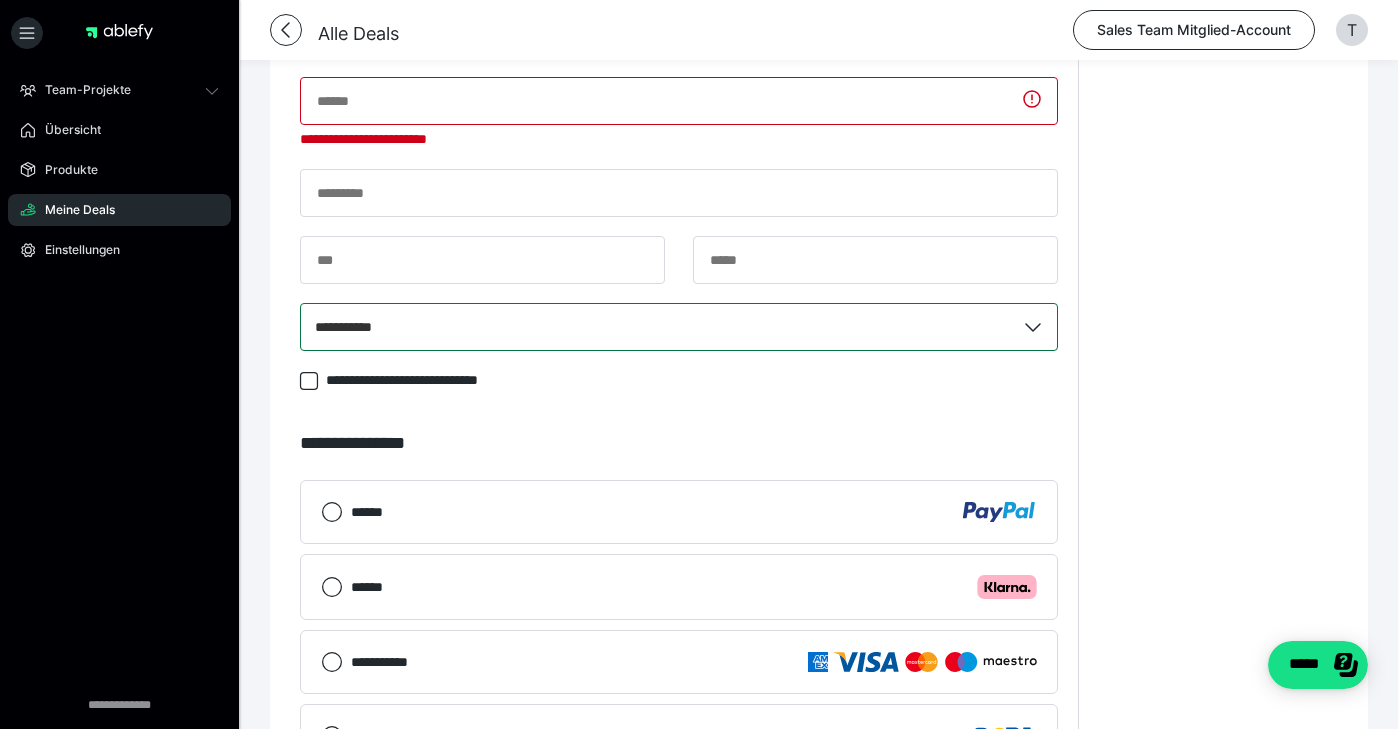 scroll, scrollTop: 1583, scrollLeft: 0, axis: vertical 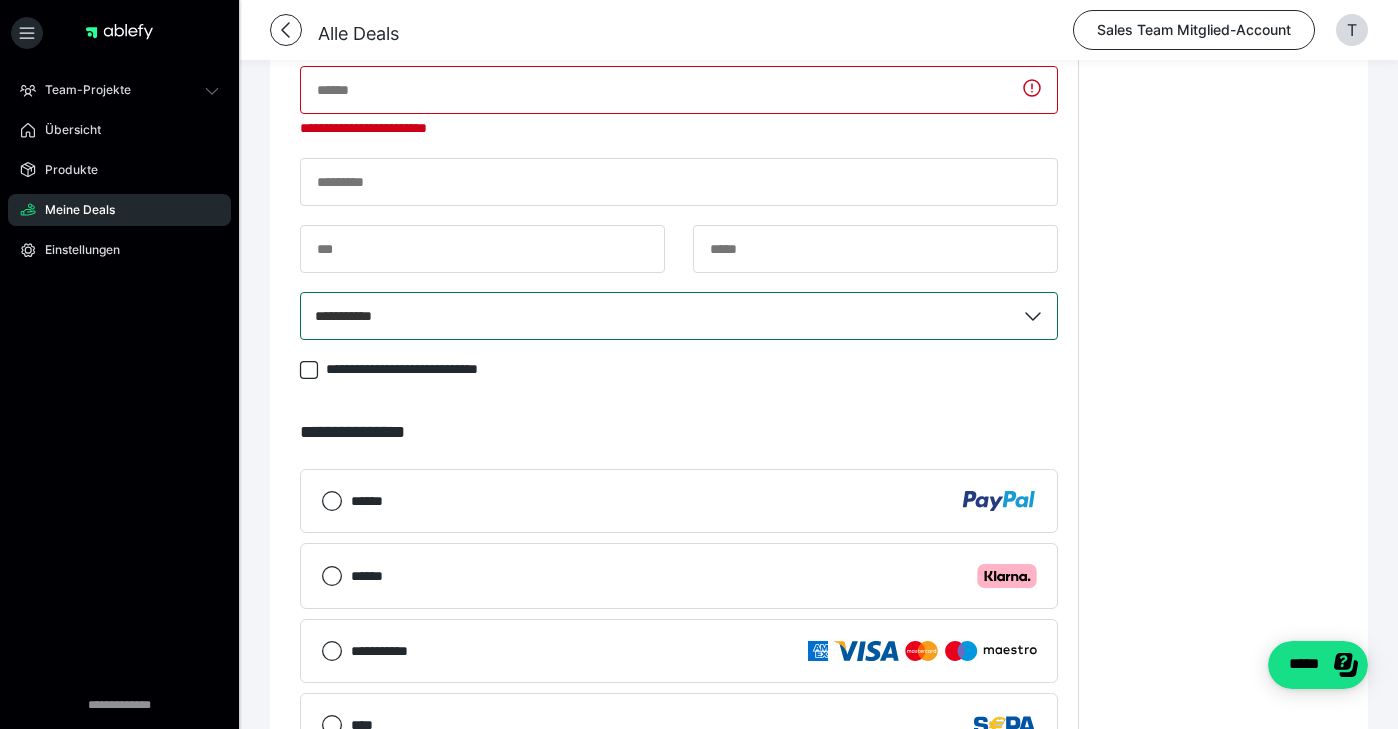 click on "******" at bounding box center [694, 501] 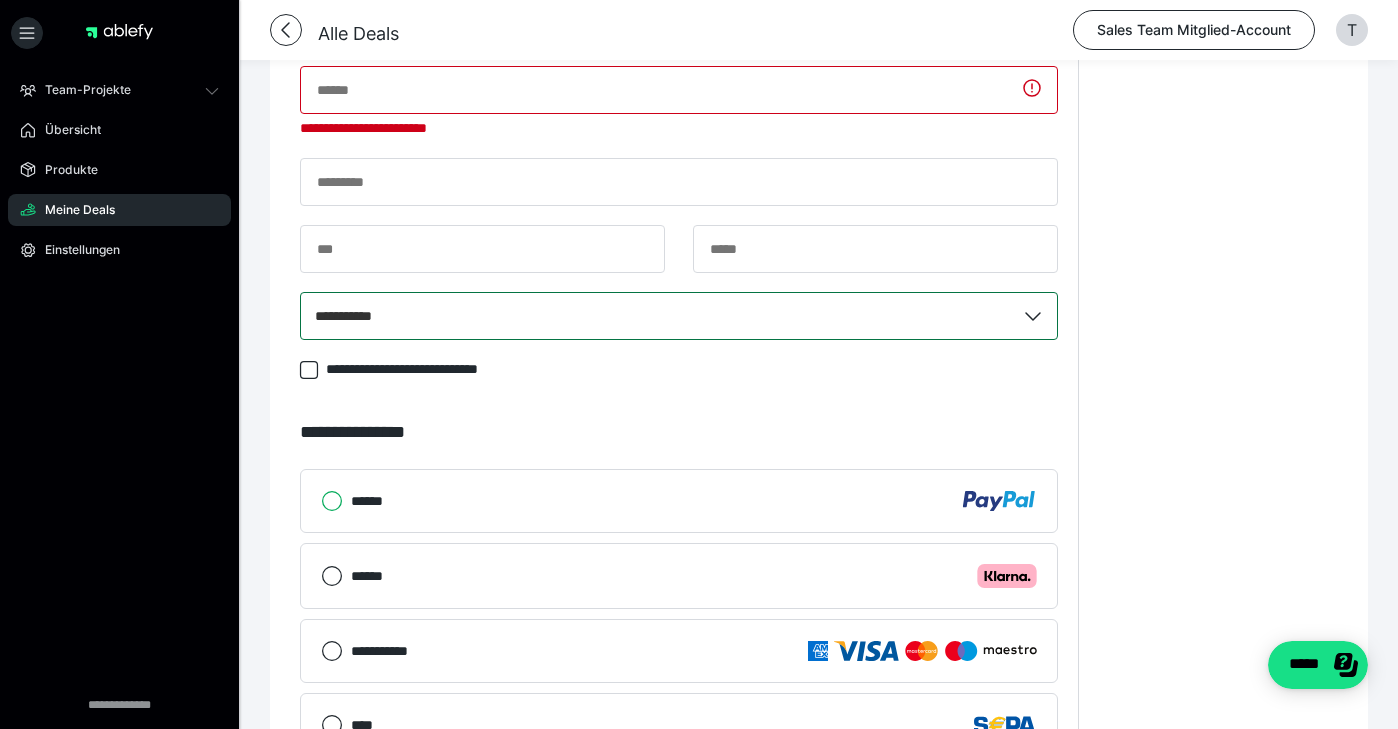 click on "******" at bounding box center [321, 501] 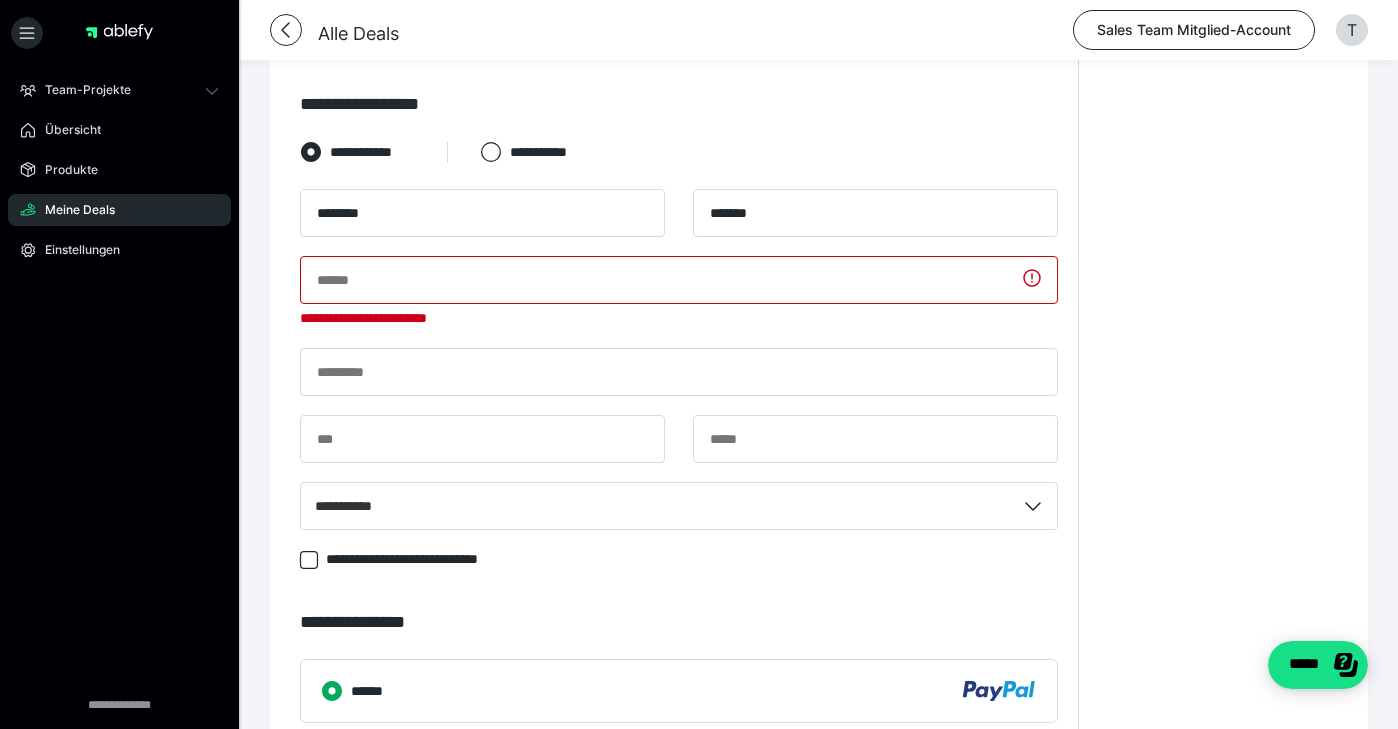 scroll, scrollTop: 1394, scrollLeft: 0, axis: vertical 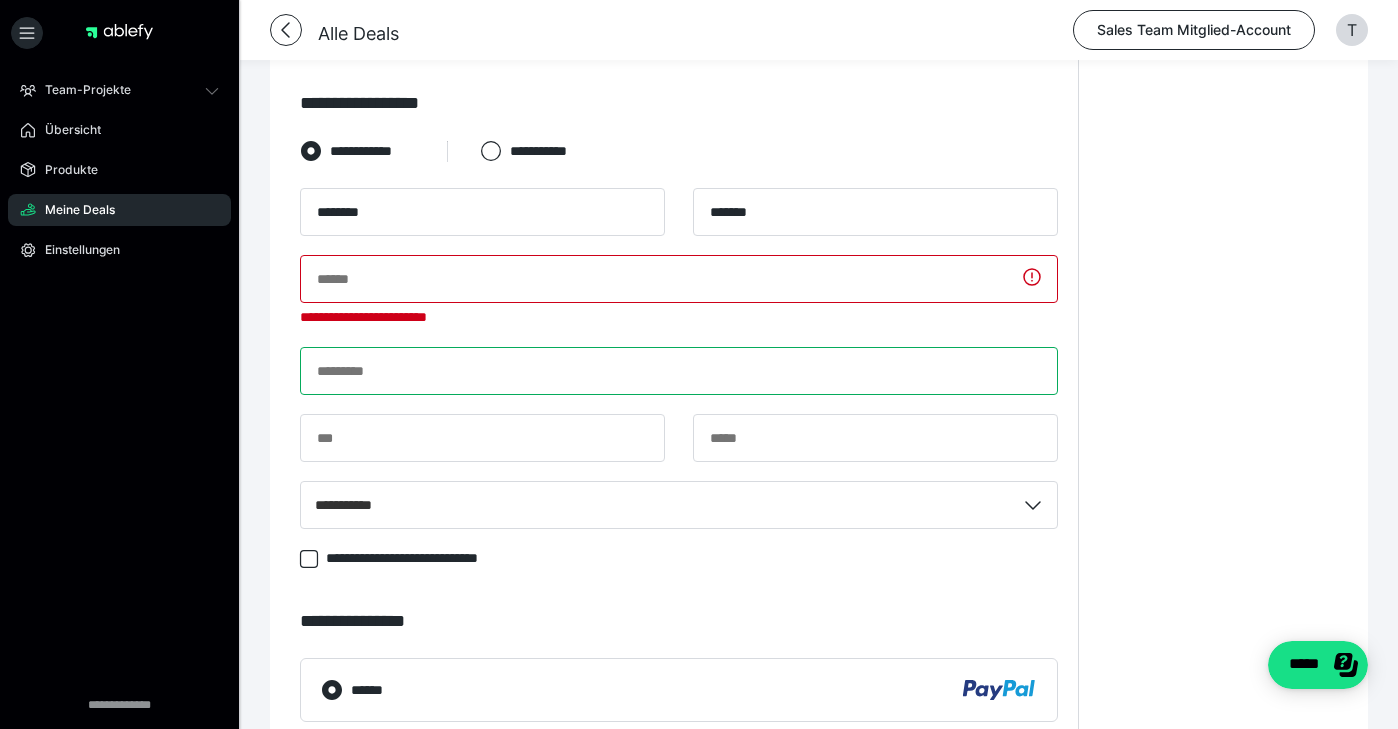 click at bounding box center [679, 371] 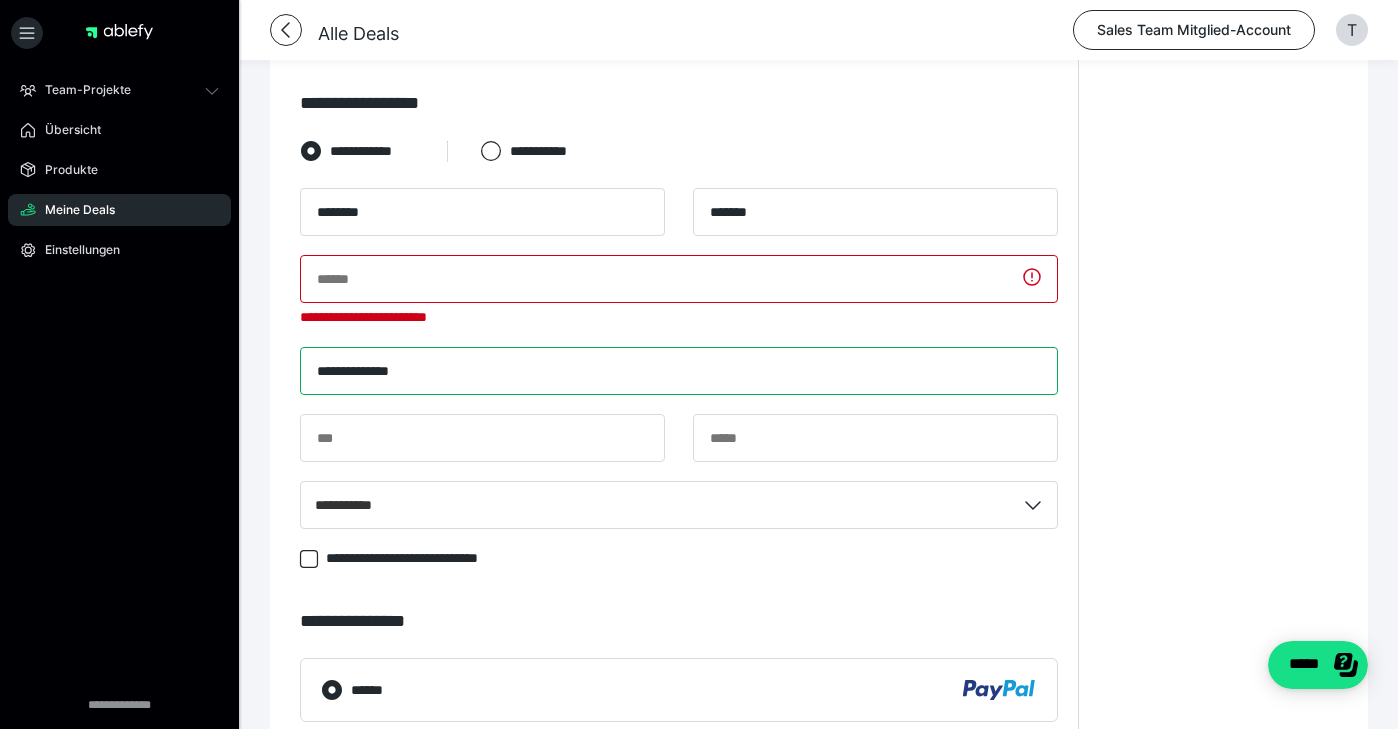 type on "**********" 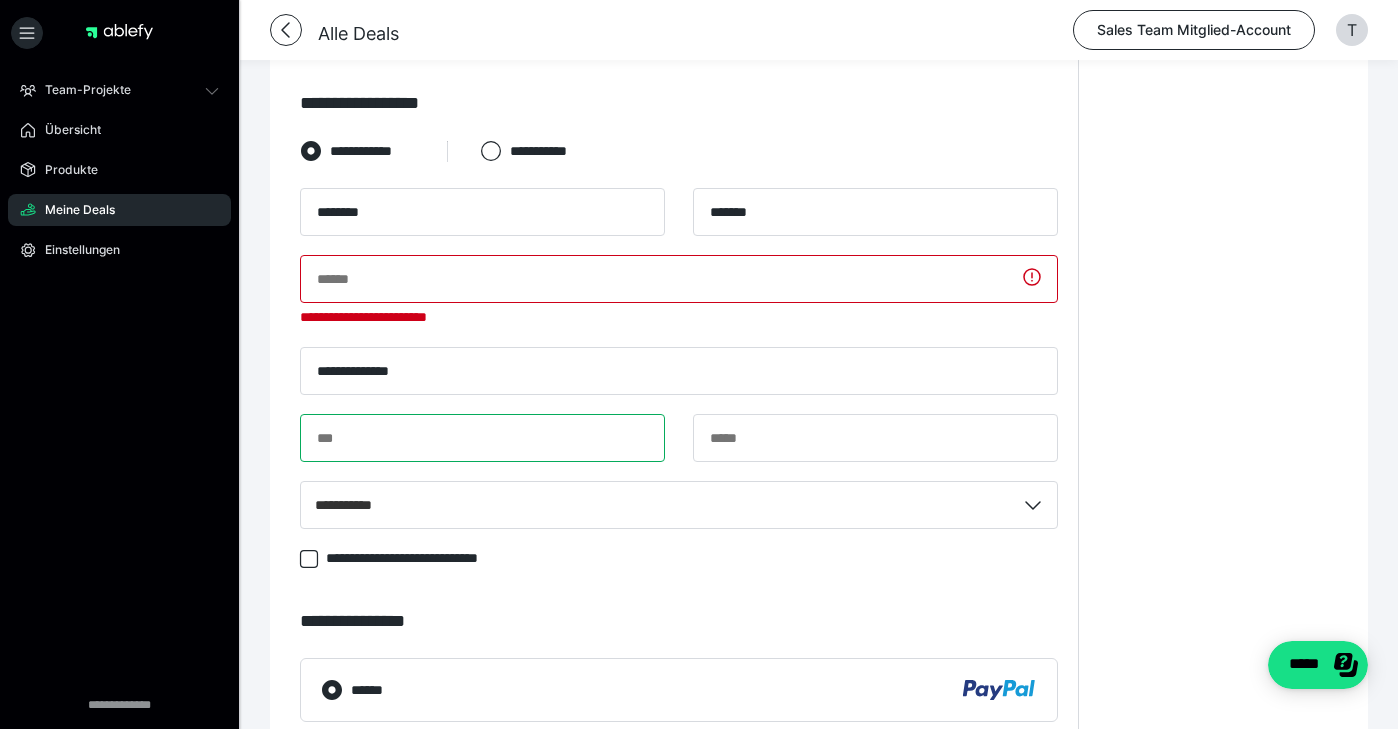 click at bounding box center [482, 438] 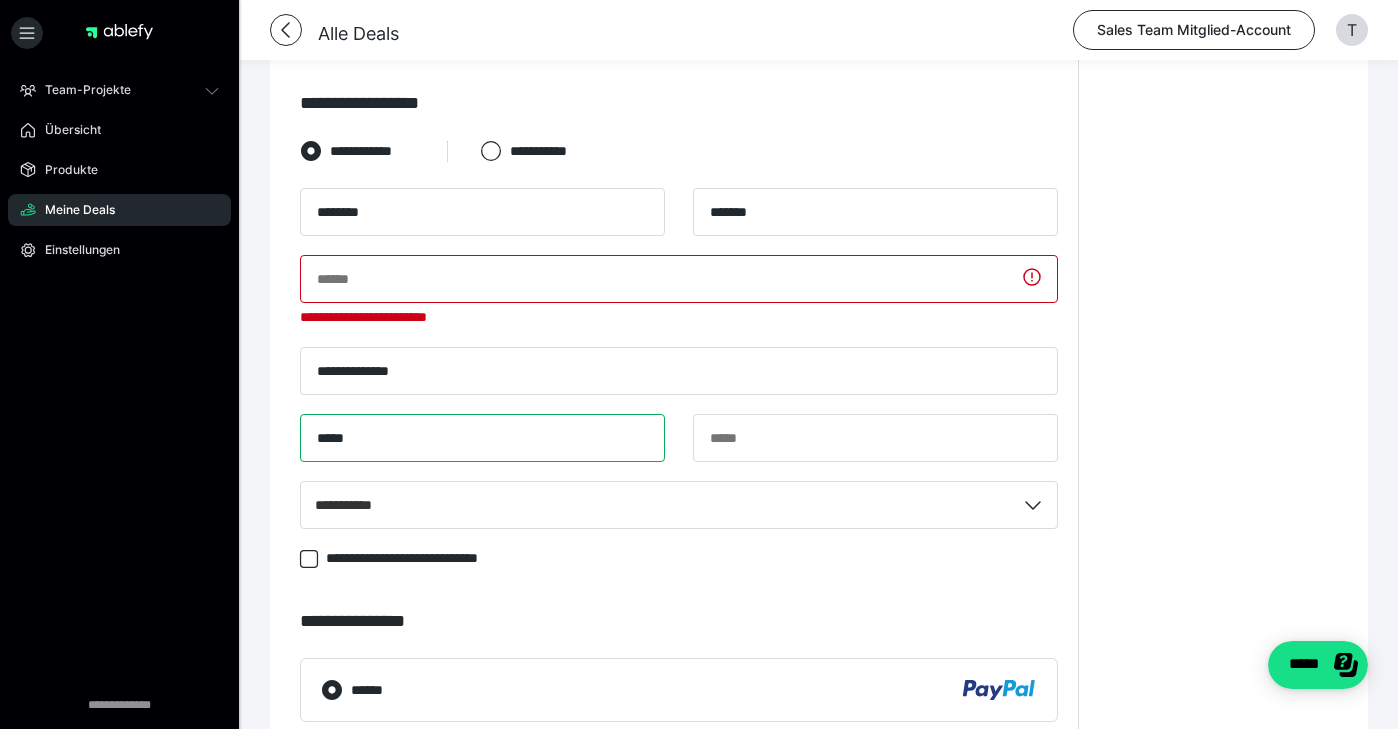 type on "*****" 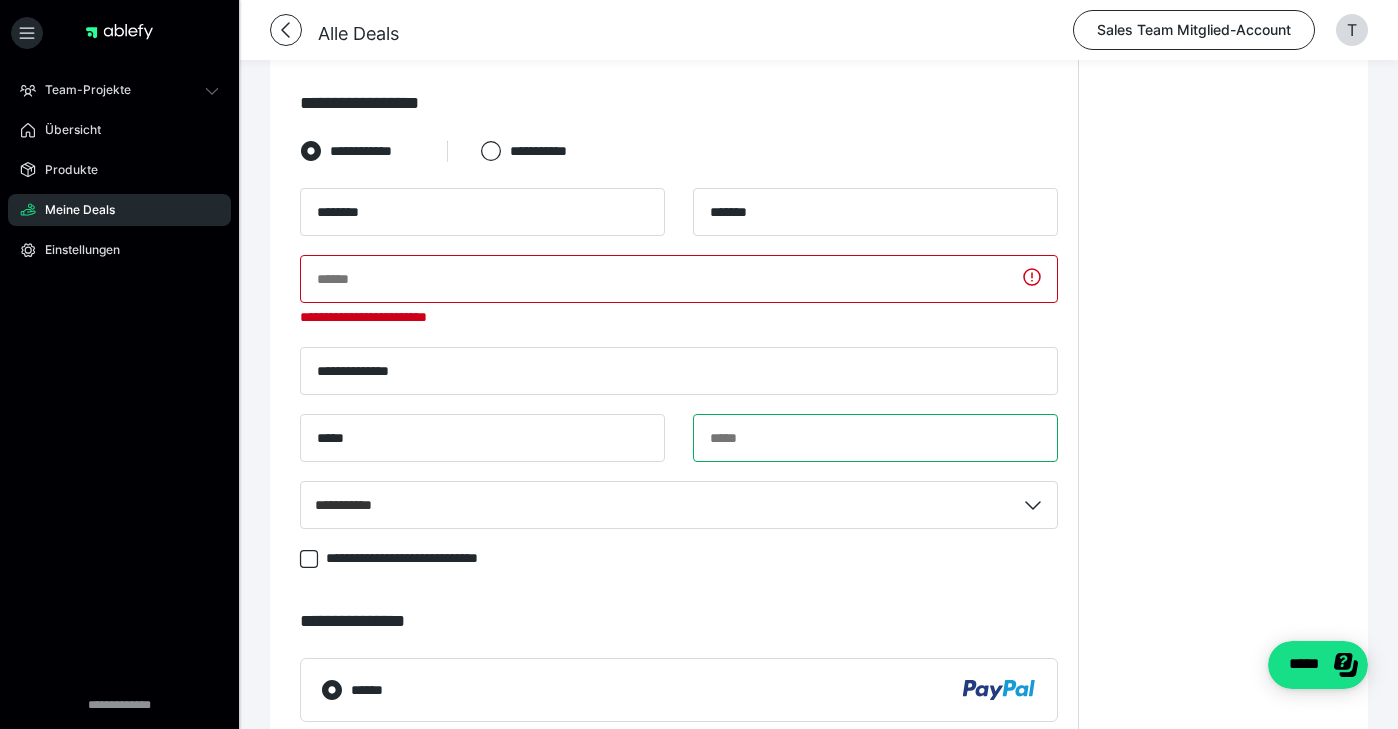 click at bounding box center [875, 438] 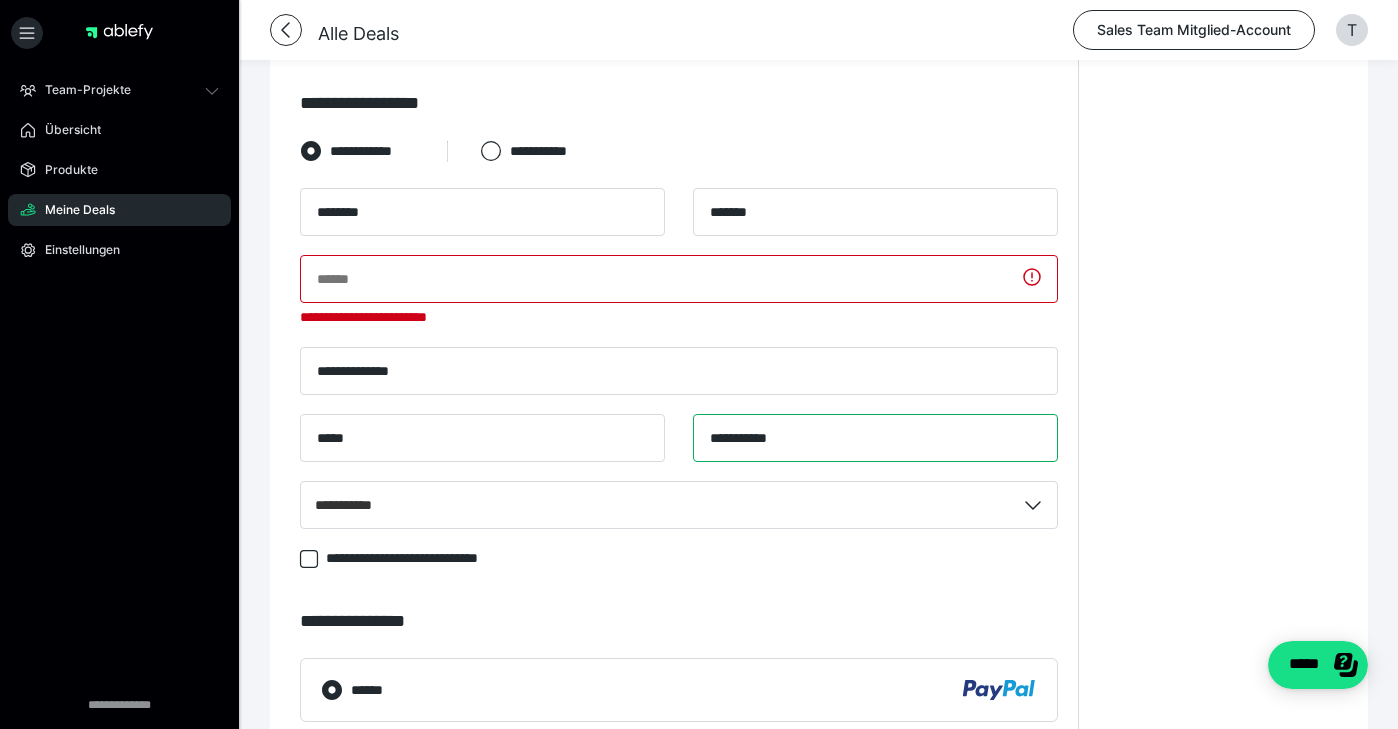 click on "**********" at bounding box center [875, 438] 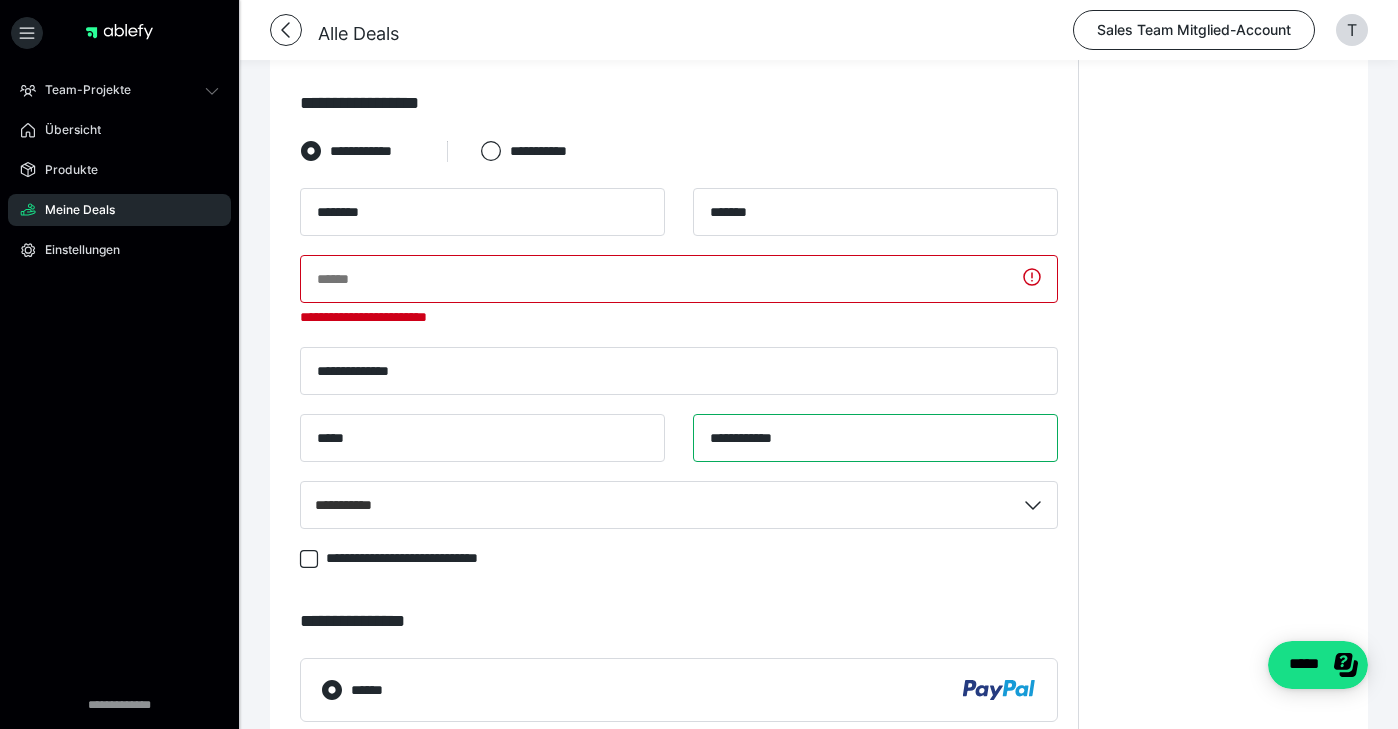 paste on "**********" 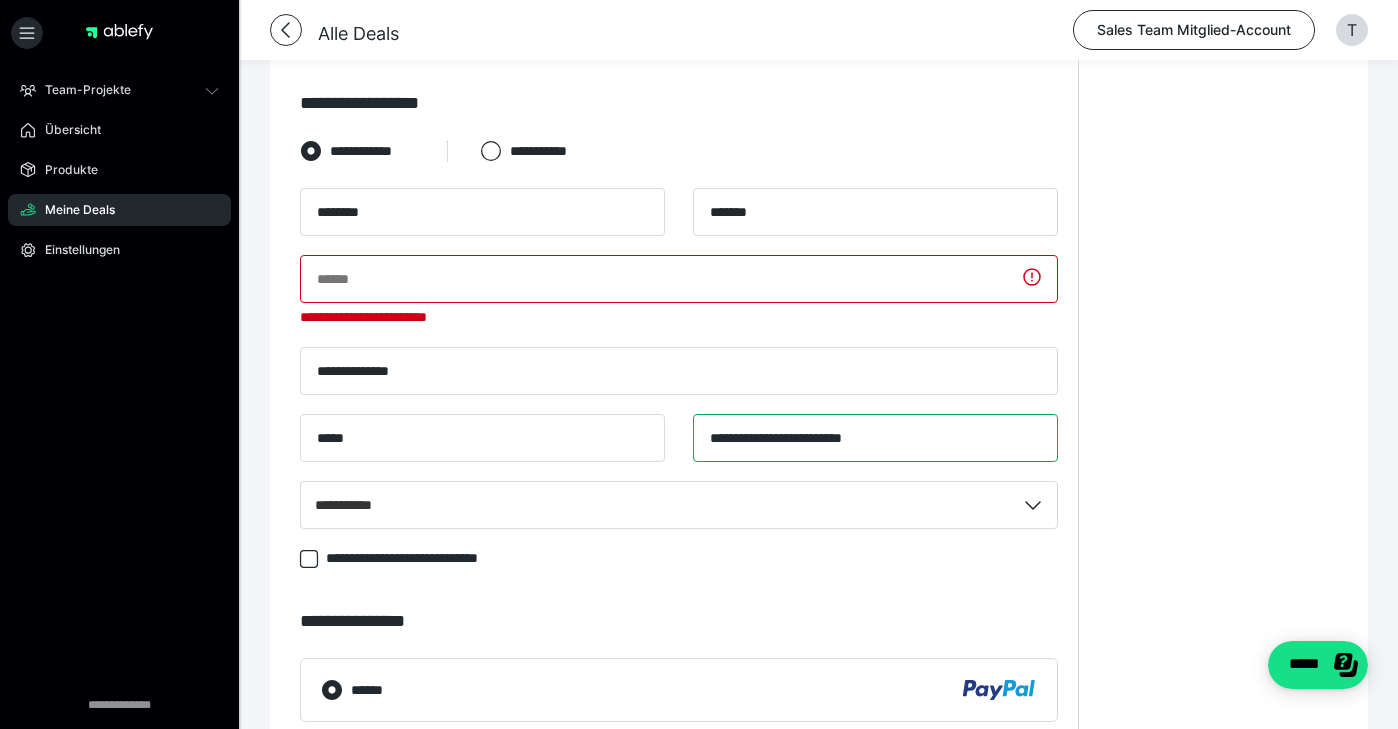 type on "**********" 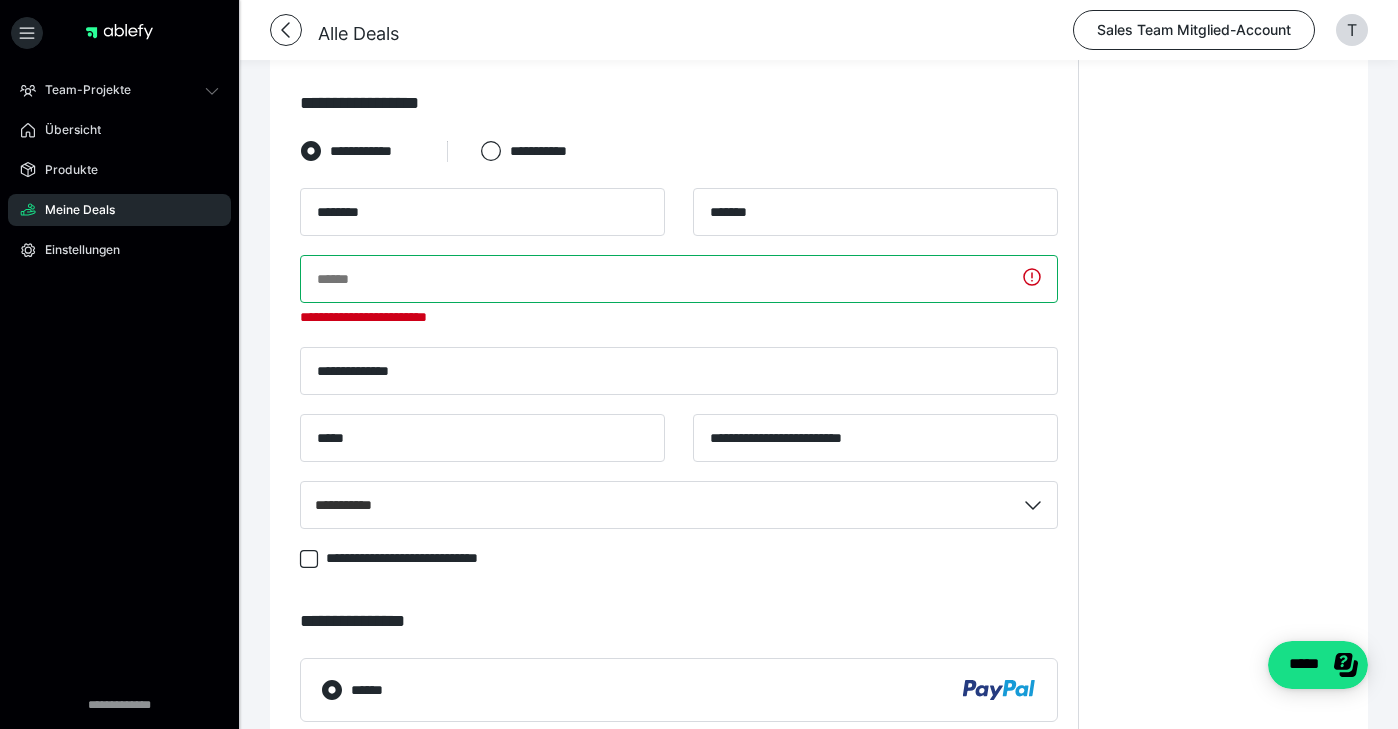 click at bounding box center (679, 279) 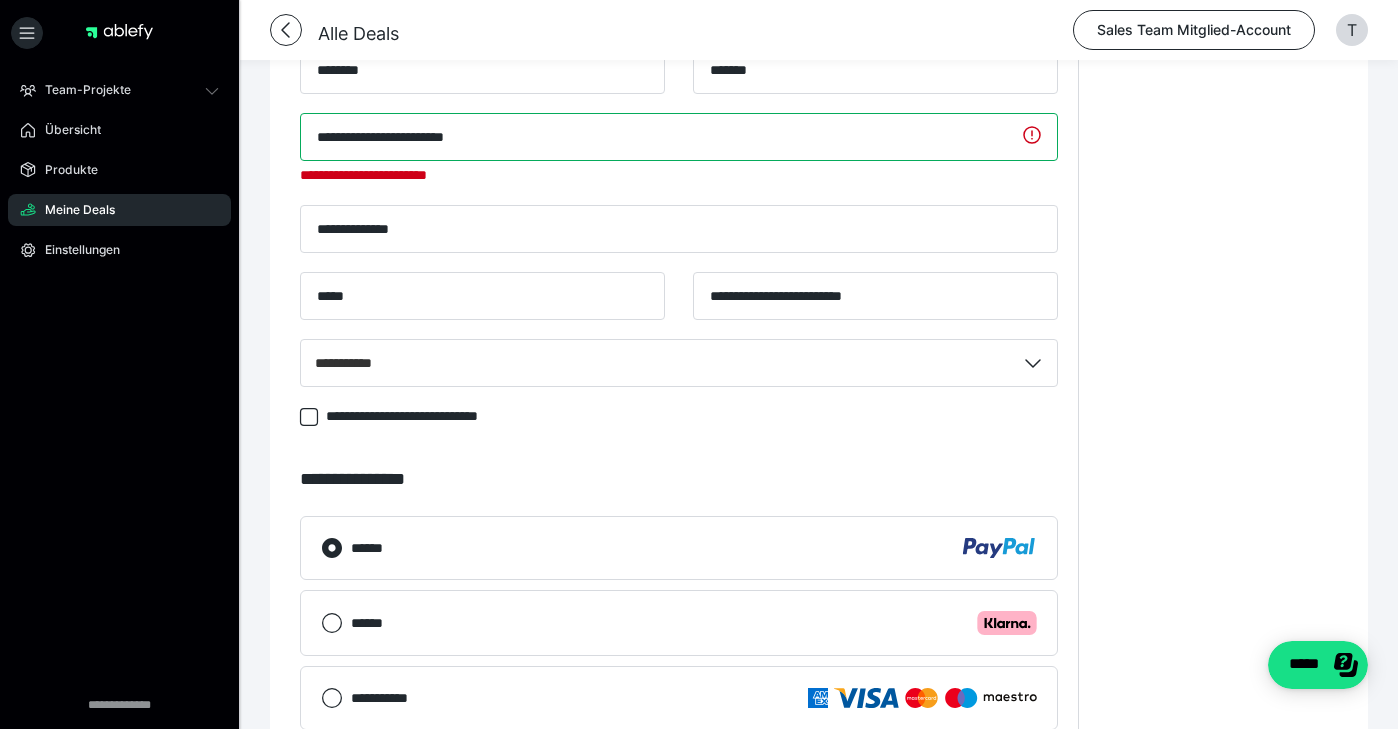 scroll, scrollTop: 1535, scrollLeft: 0, axis: vertical 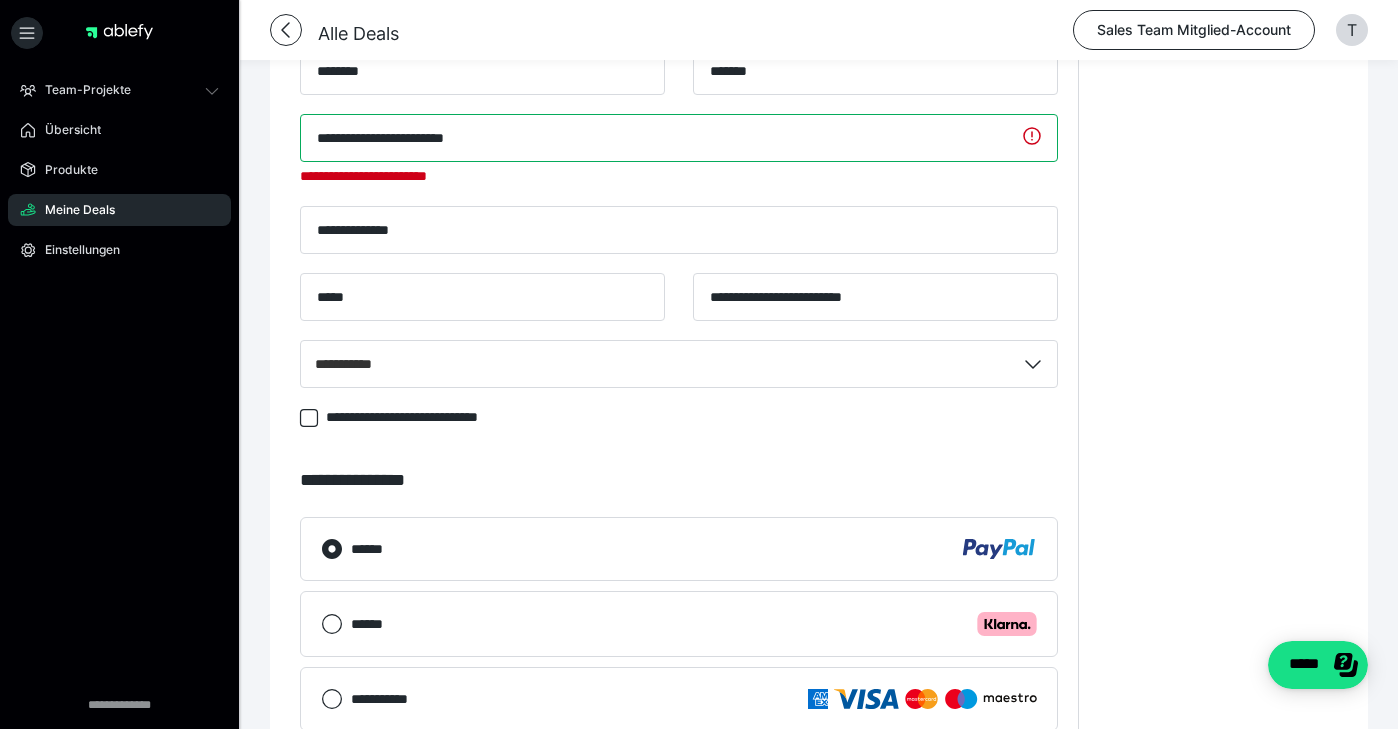 type on "**********" 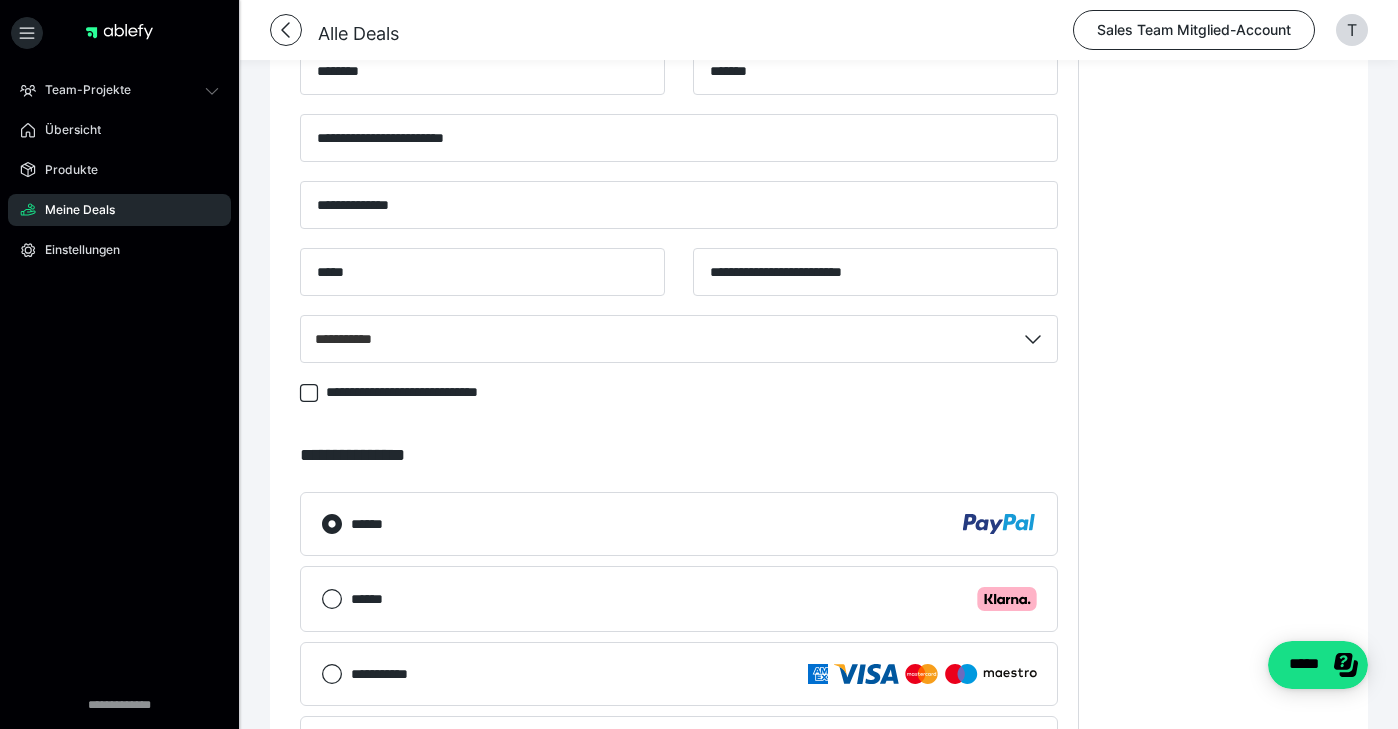click on "**********" at bounding box center (679, 455) 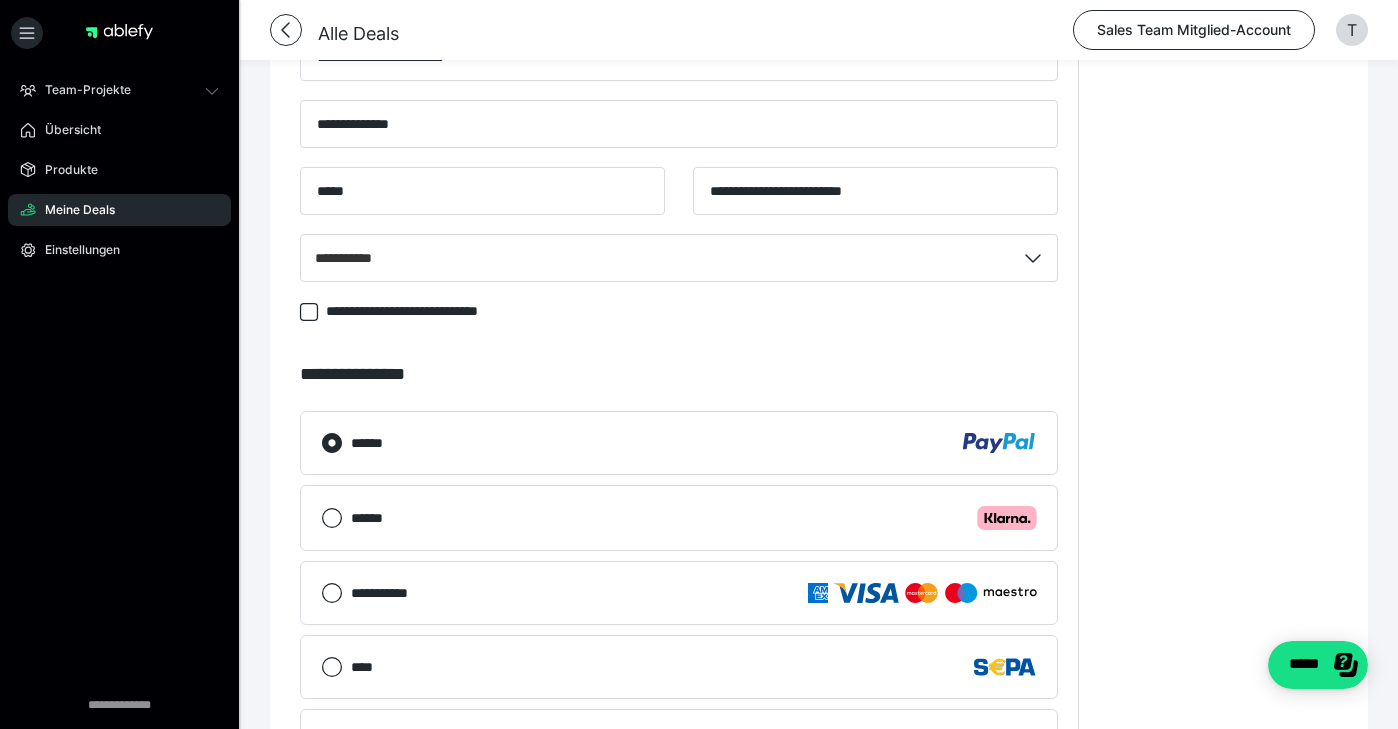 scroll, scrollTop: 2122, scrollLeft: 0, axis: vertical 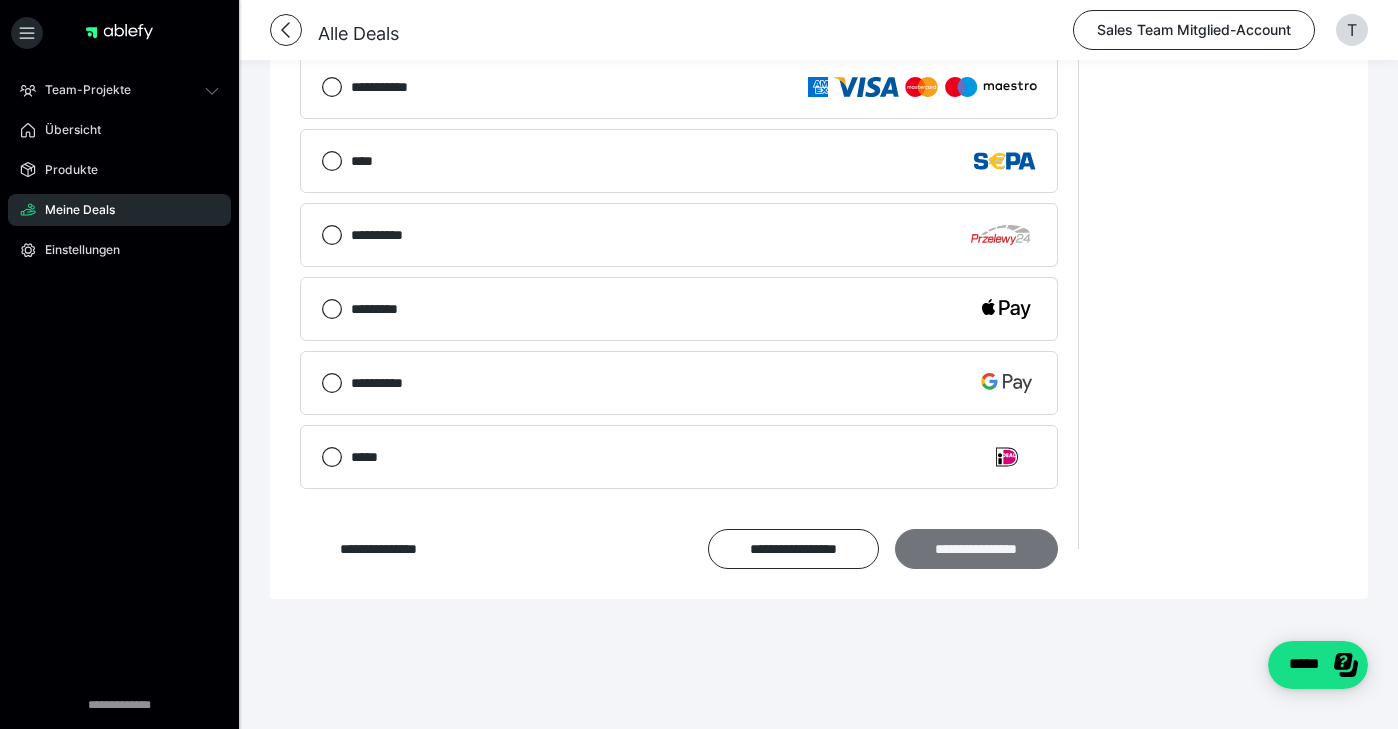 click on "**********" at bounding box center [976, 549] 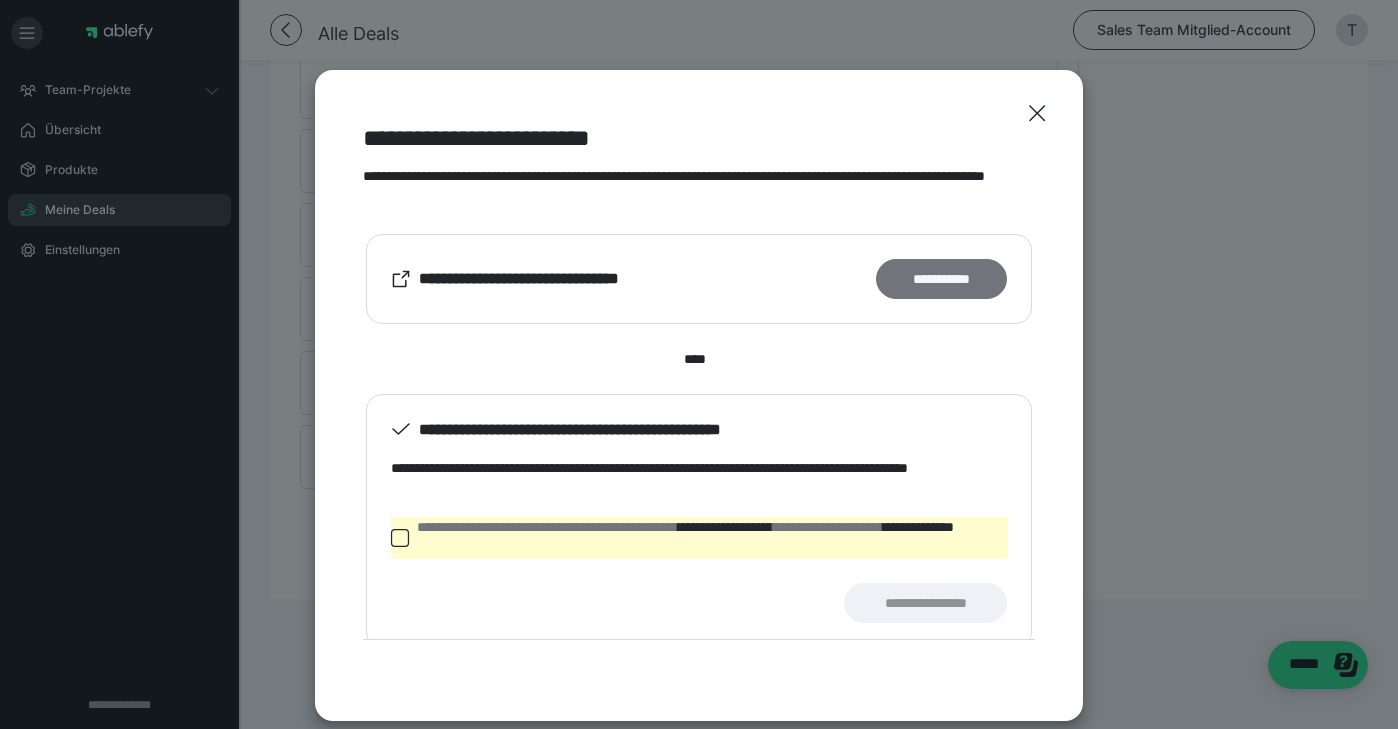 click on "**********" at bounding box center [941, 279] 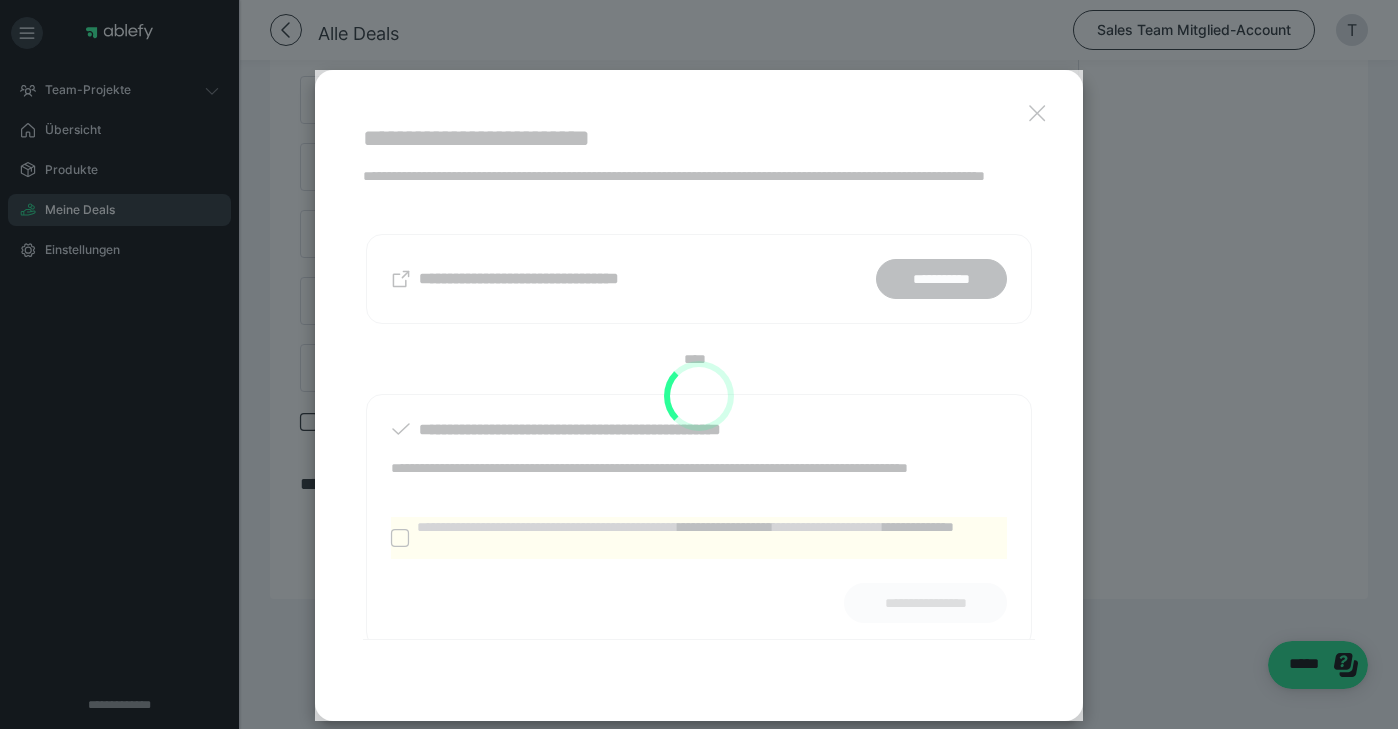 scroll, scrollTop: 1506, scrollLeft: 0, axis: vertical 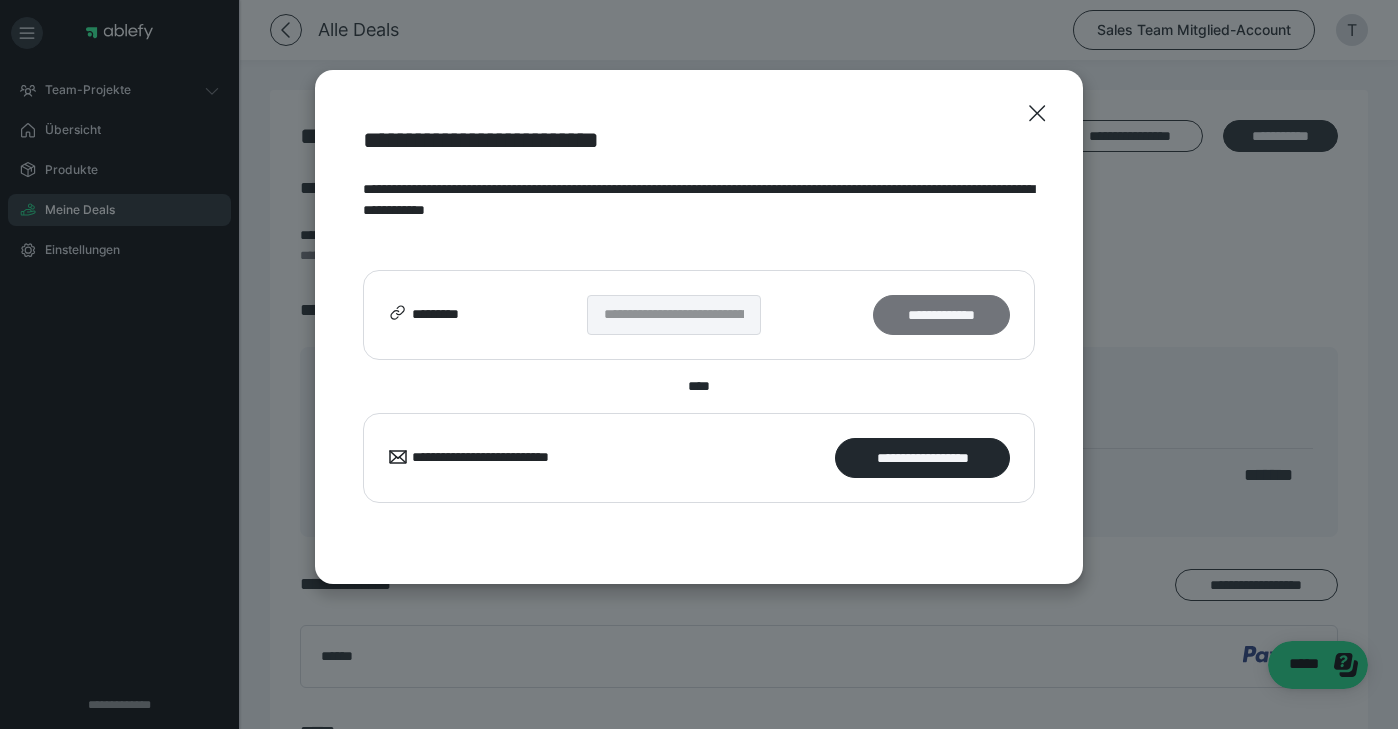 click on "**********" at bounding box center [941, 315] 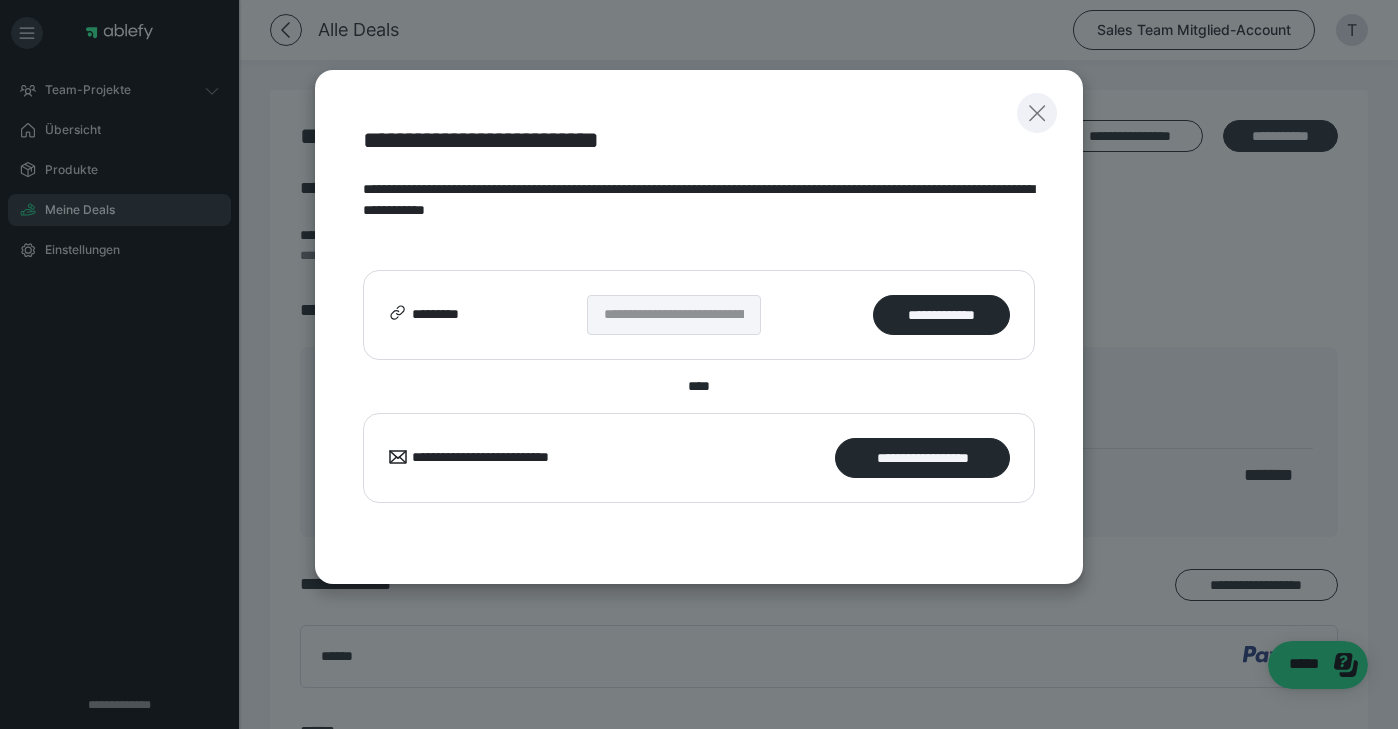 click 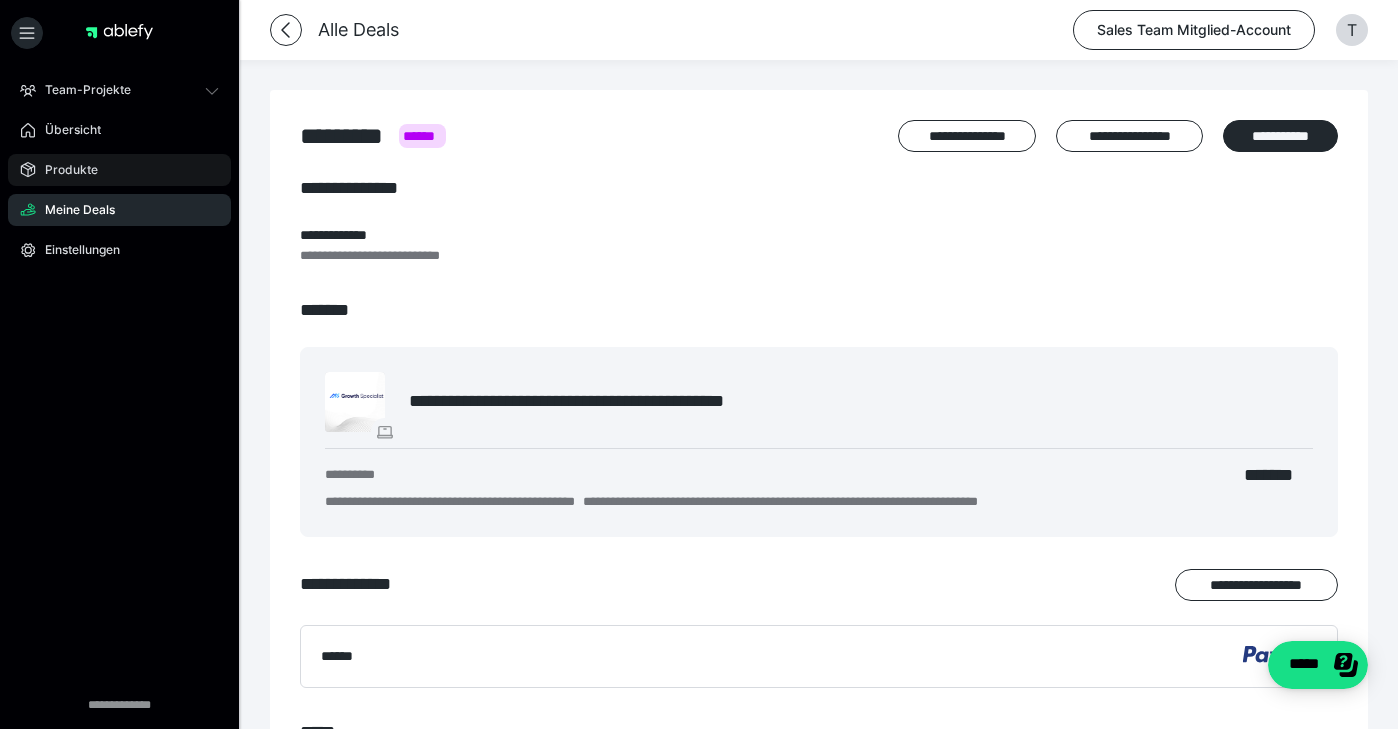 click on "Produkte" at bounding box center (119, 170) 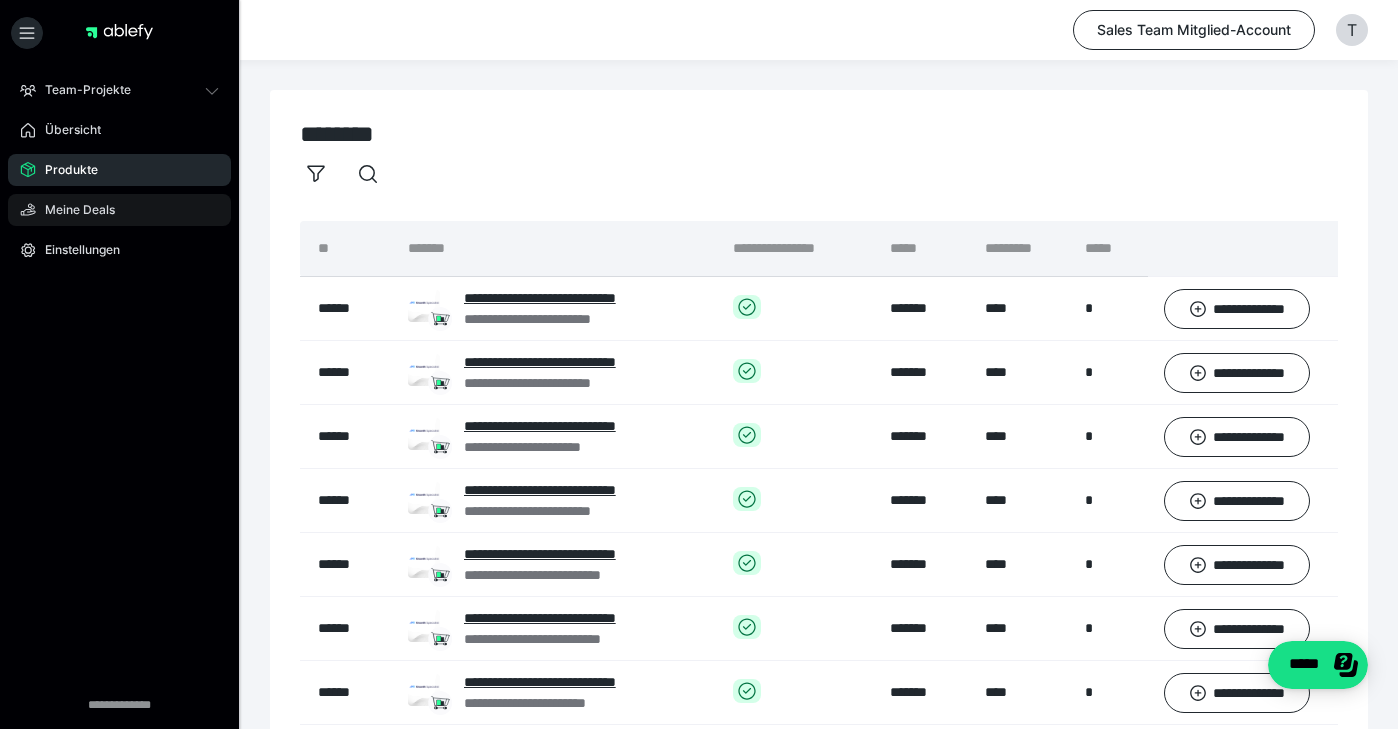 click on "Meine Deals" at bounding box center [73, 210] 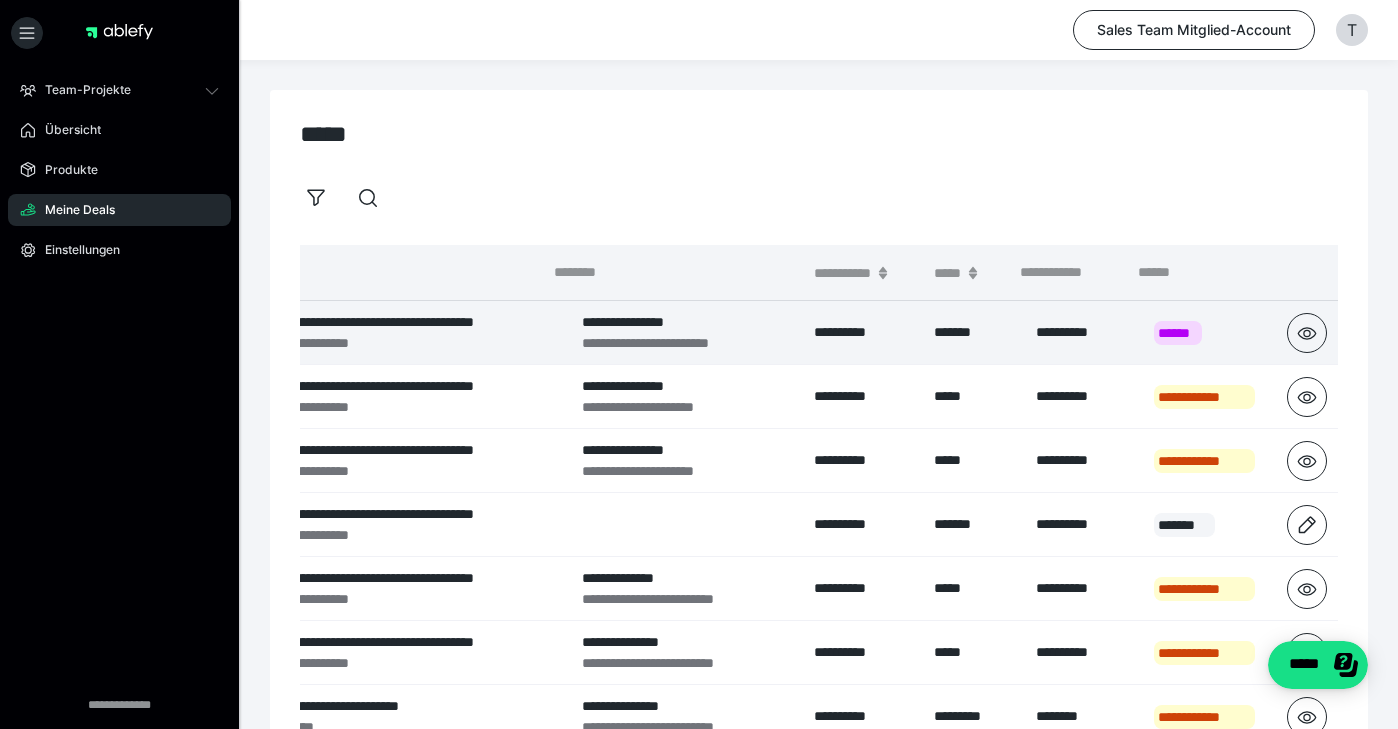 scroll, scrollTop: 0, scrollLeft: 209, axis: horizontal 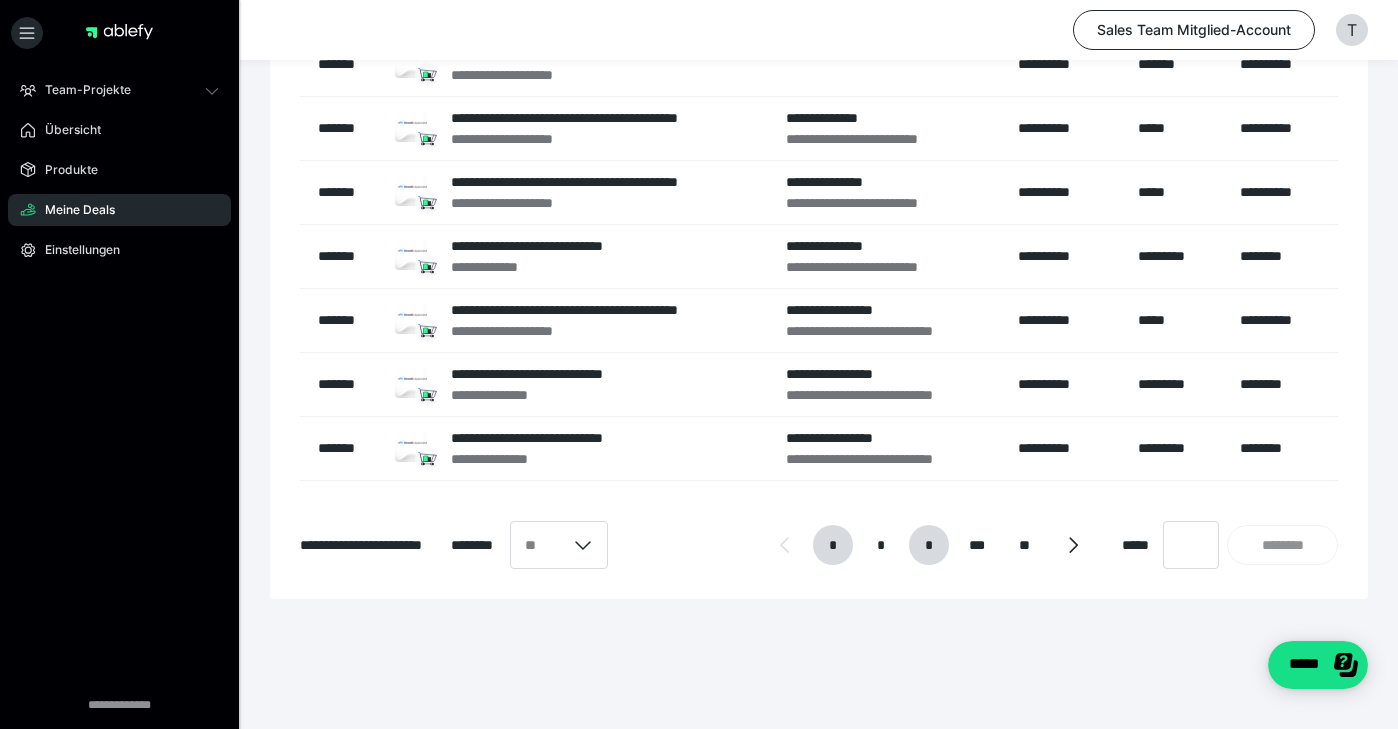 click on "*" at bounding box center (928, 545) 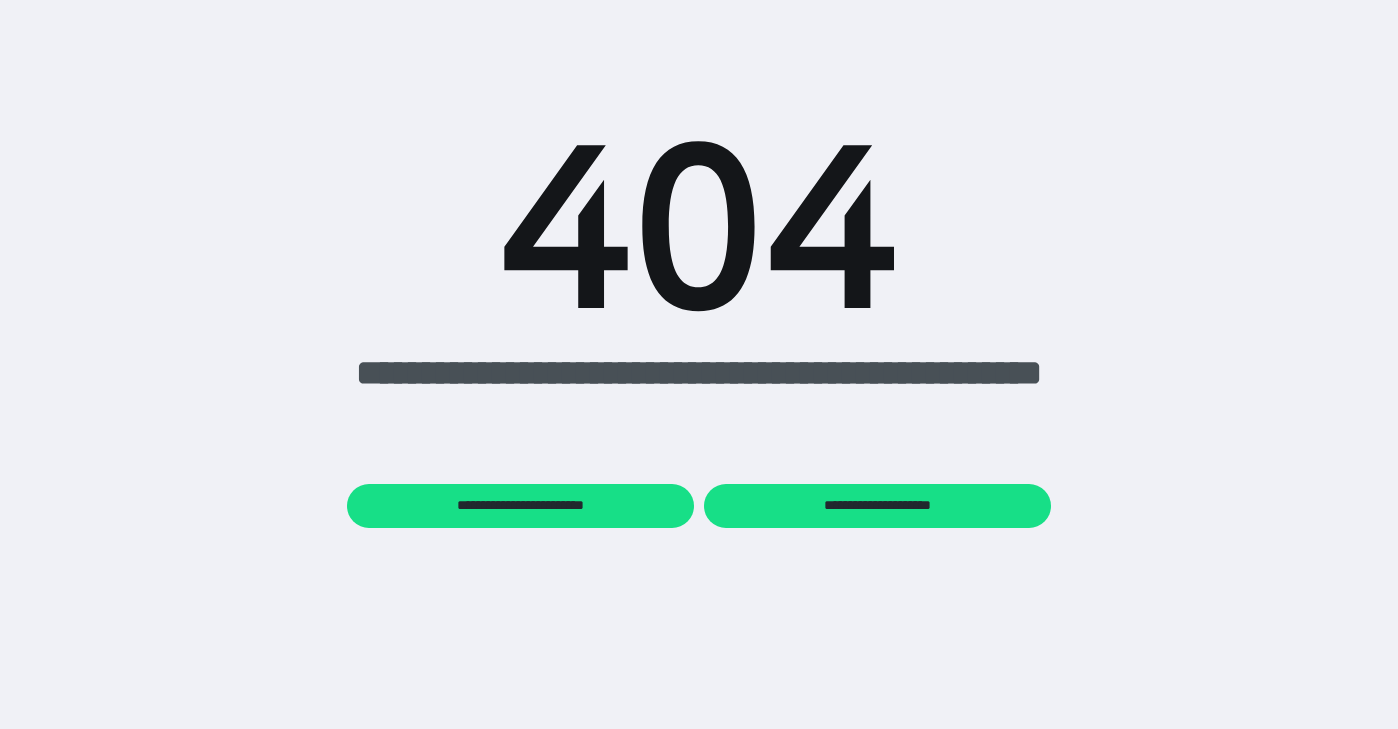scroll, scrollTop: 0, scrollLeft: 0, axis: both 